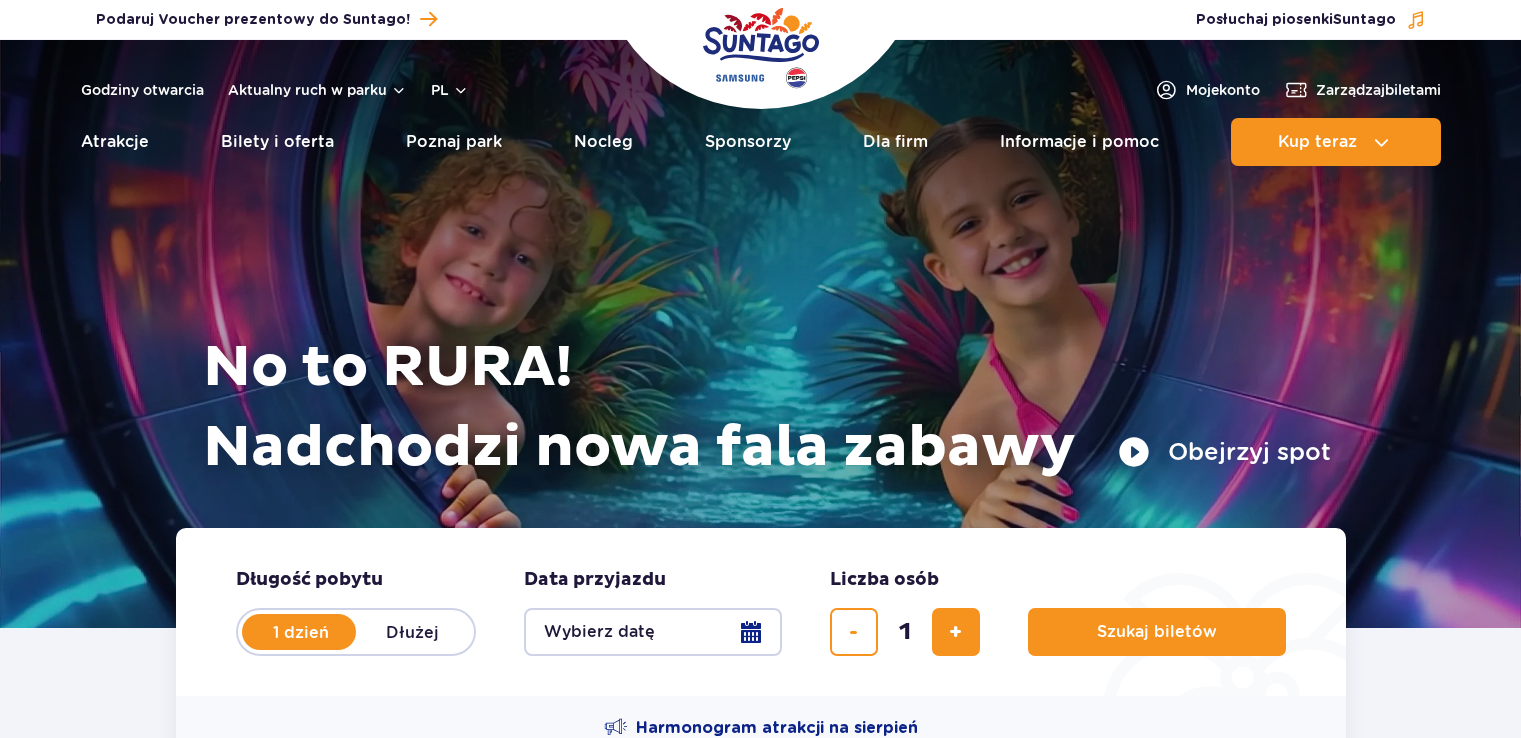 scroll, scrollTop: 0, scrollLeft: 0, axis: both 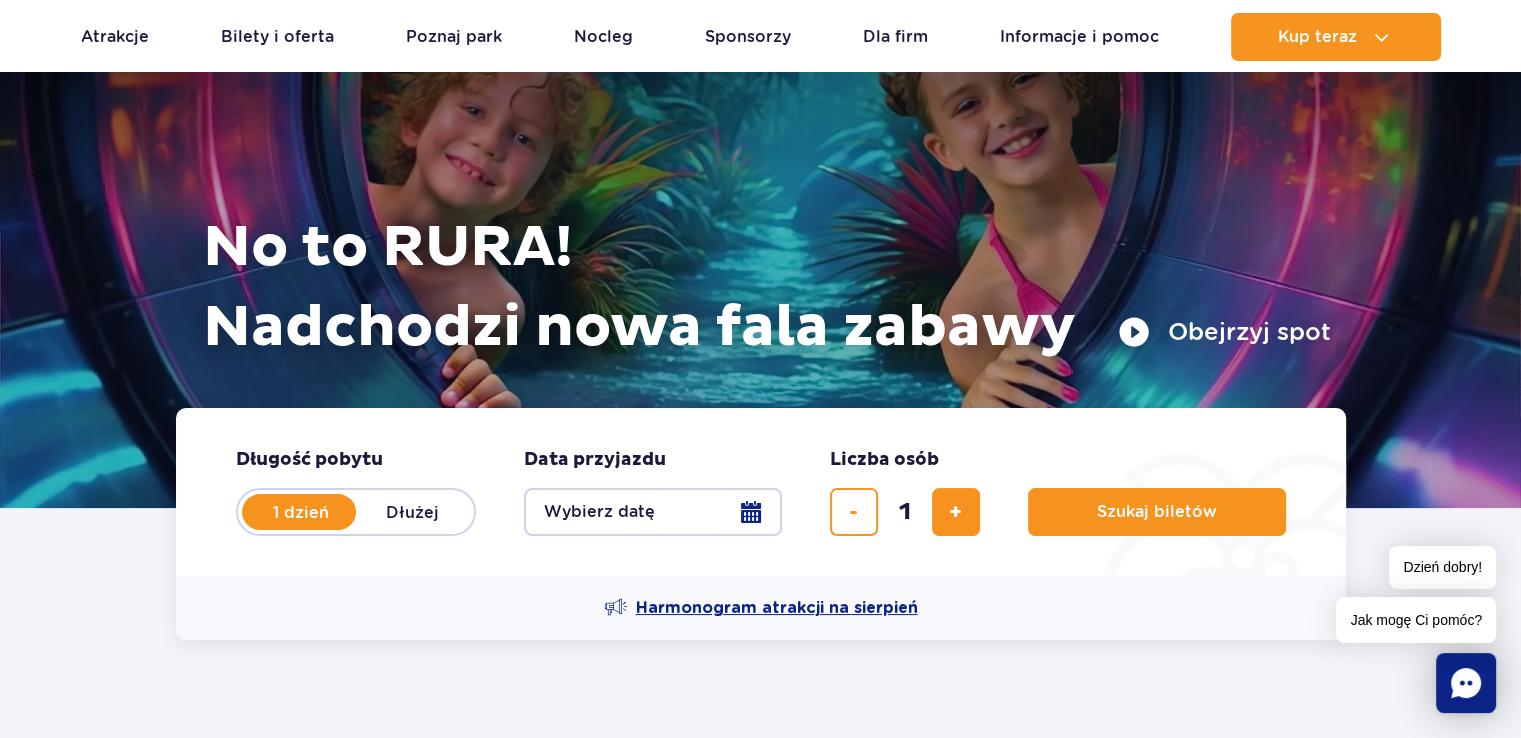 click on "Harmonogram atrakcji na sierpień" at bounding box center (777, 608) 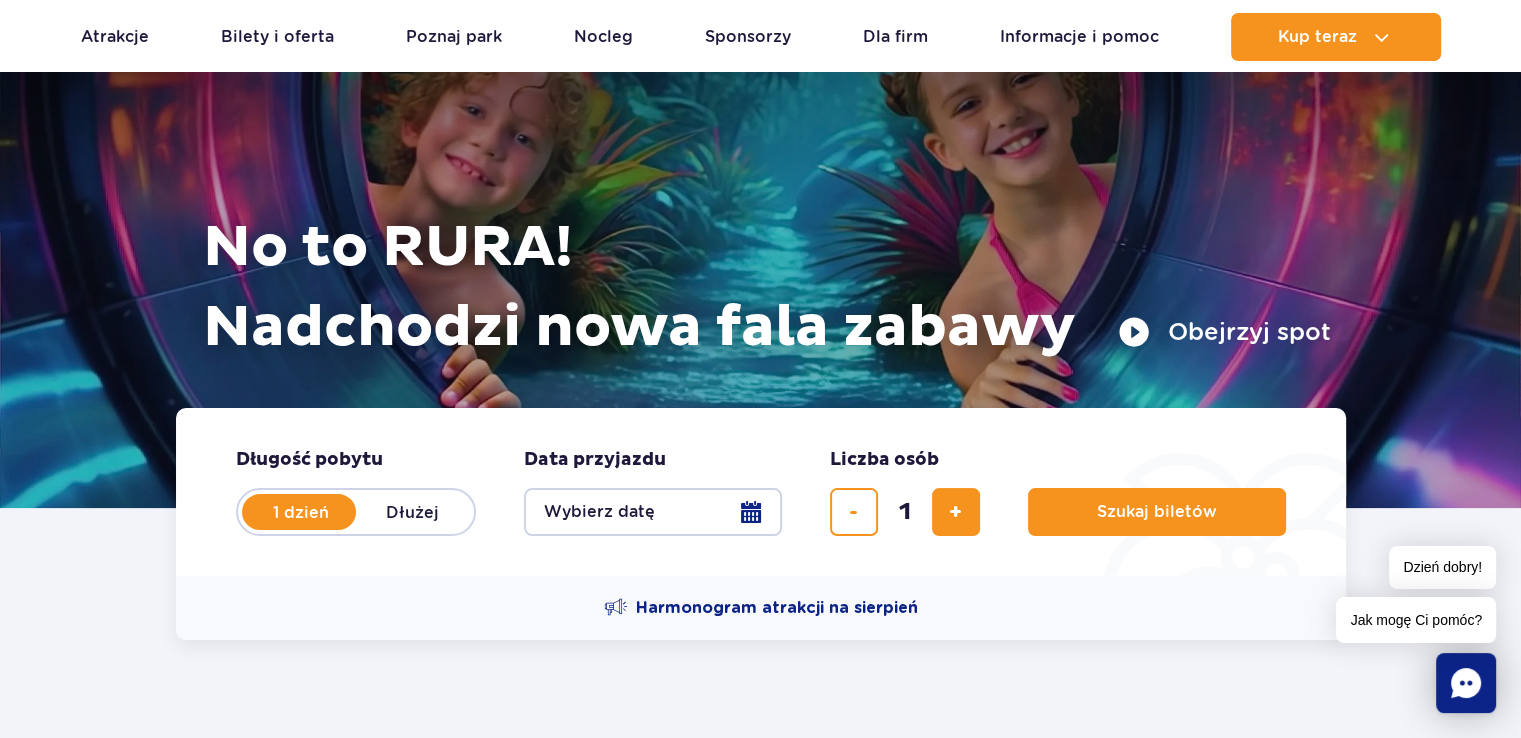 click on "Wybierz datę" at bounding box center [653, 512] 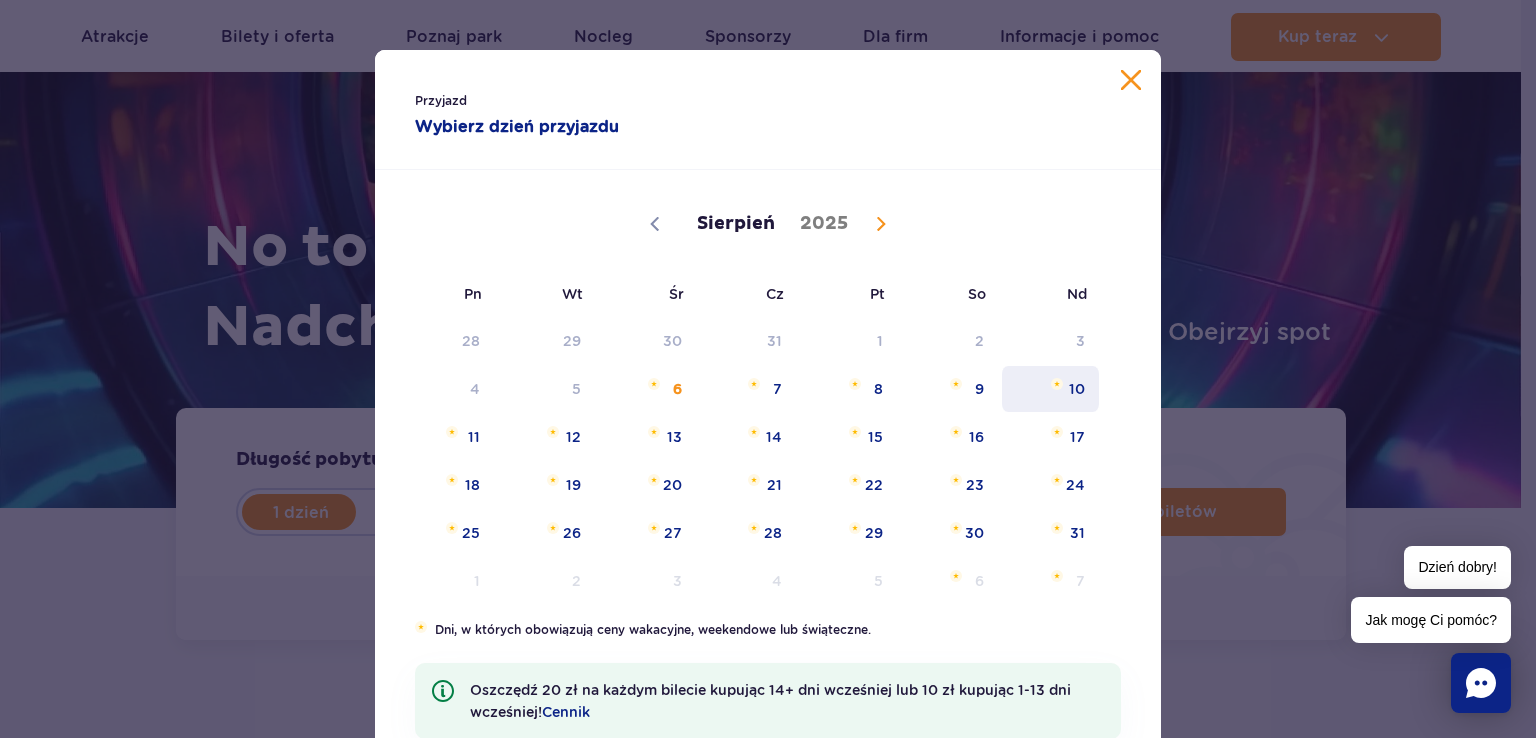 click on "10" at bounding box center [1050, 389] 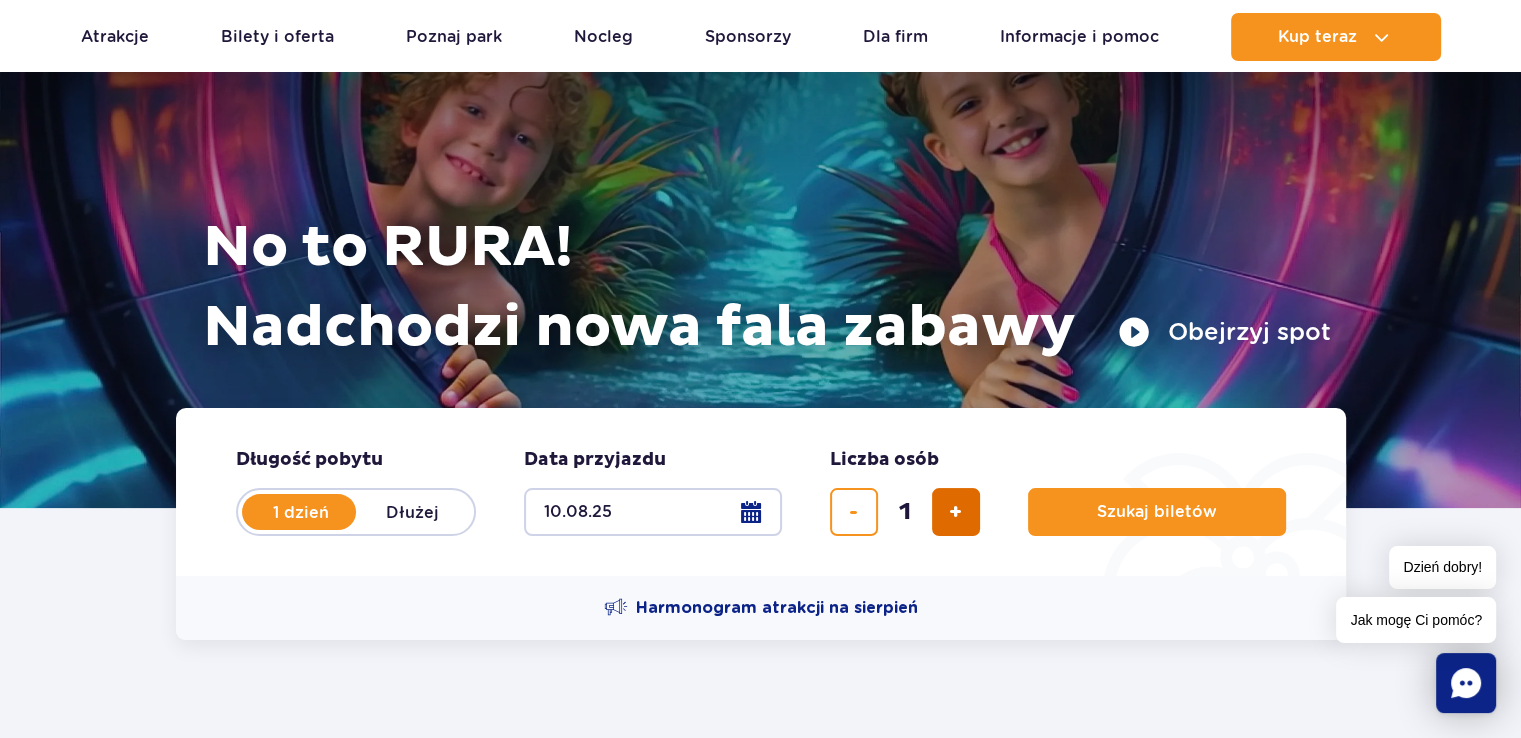 click at bounding box center [956, 512] 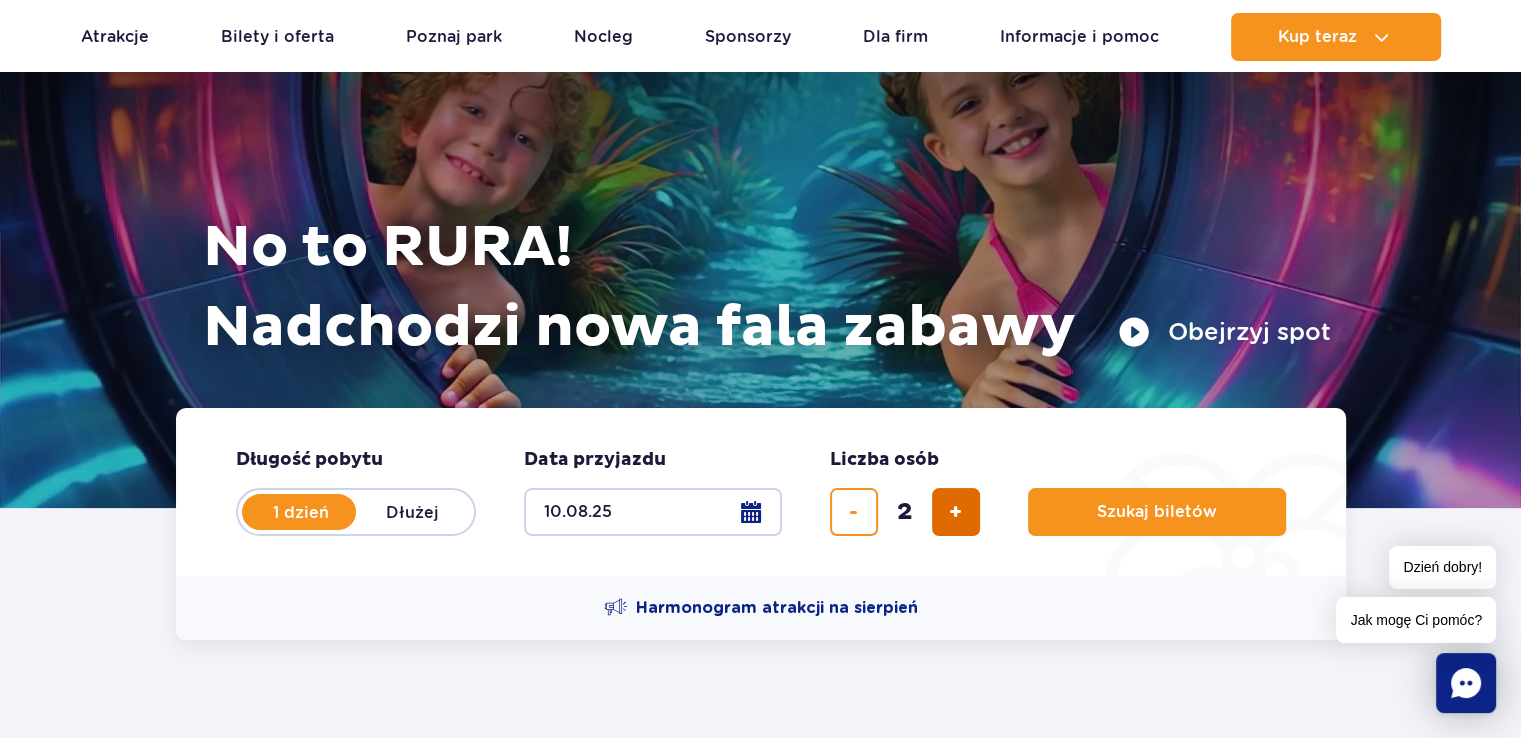click at bounding box center [956, 512] 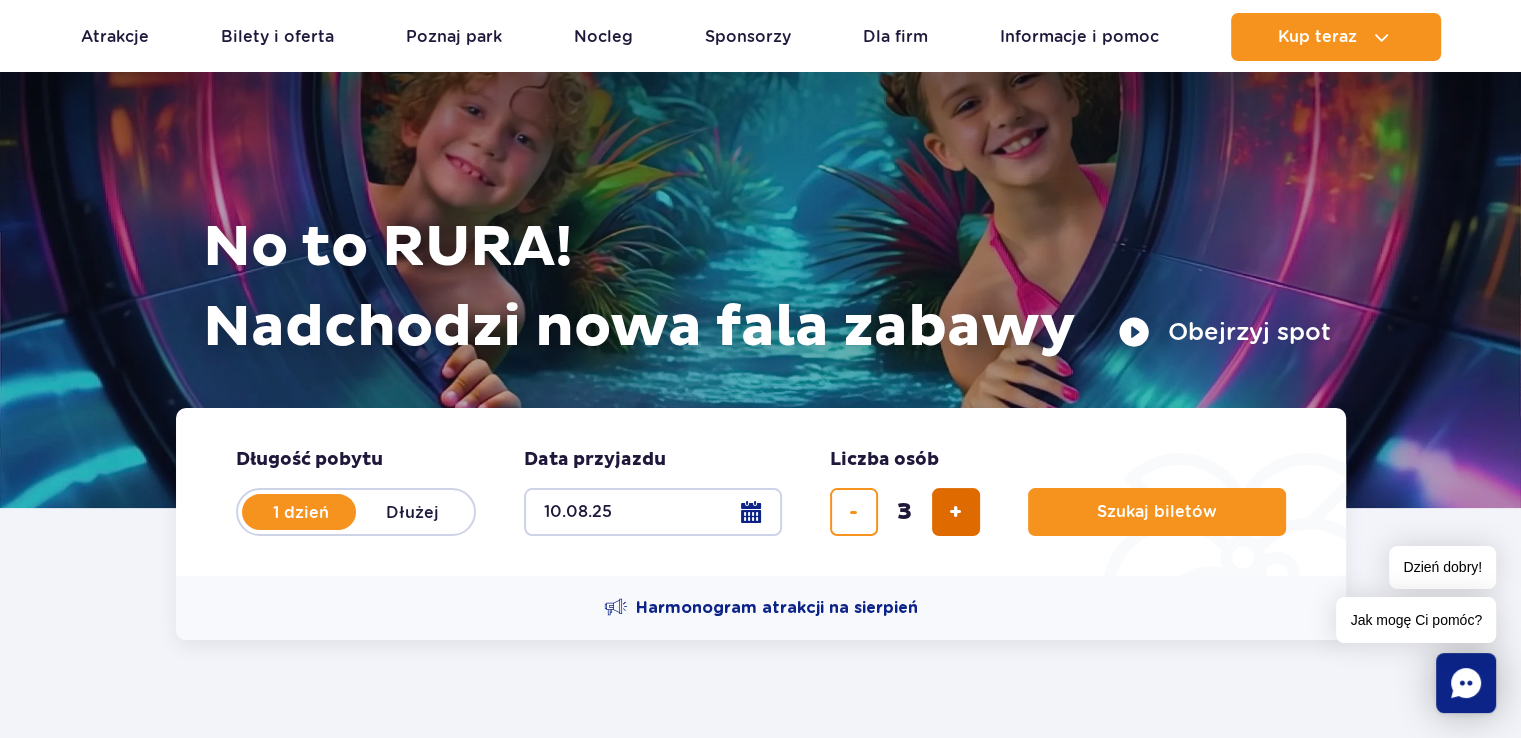 click at bounding box center (956, 512) 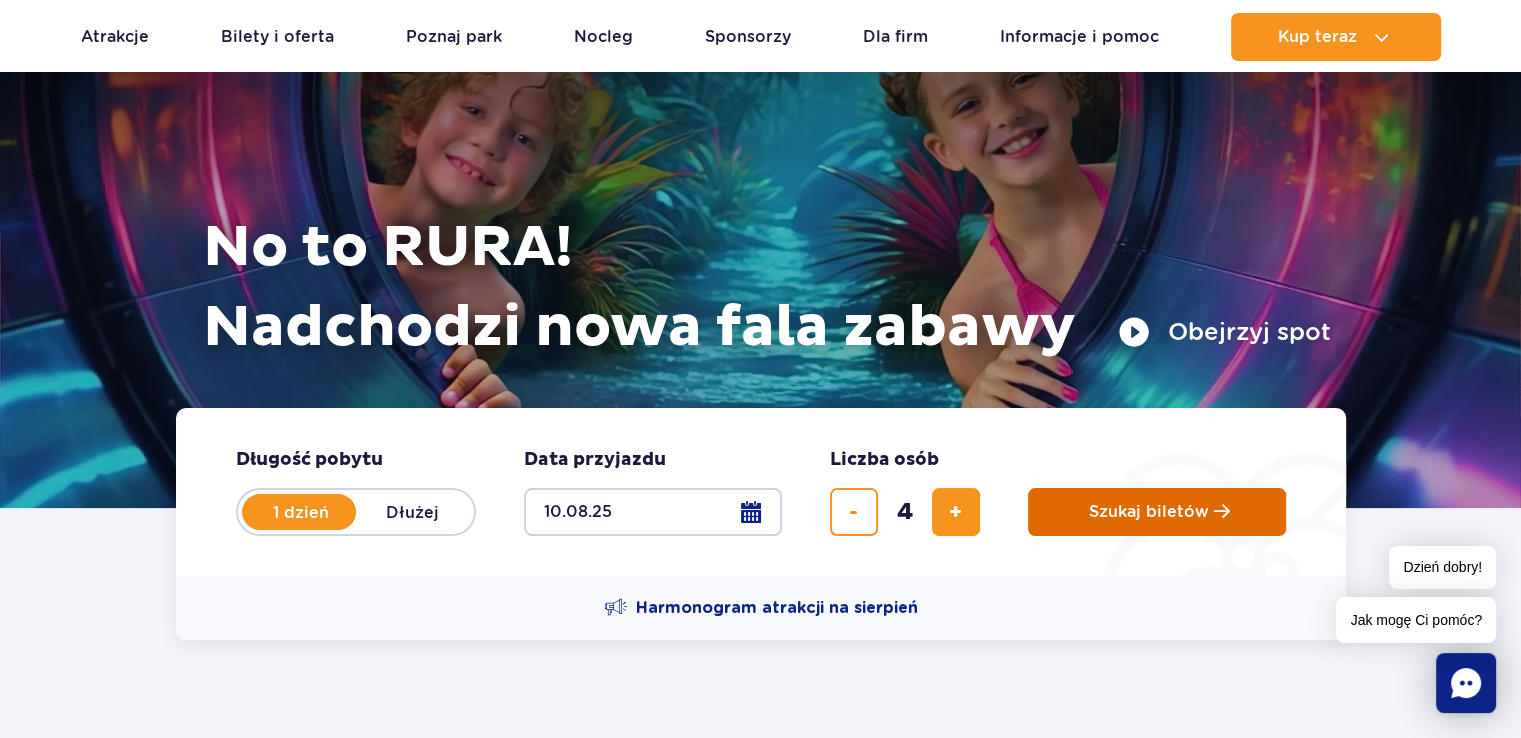 click on "Szukaj biletów" at bounding box center [1149, 512] 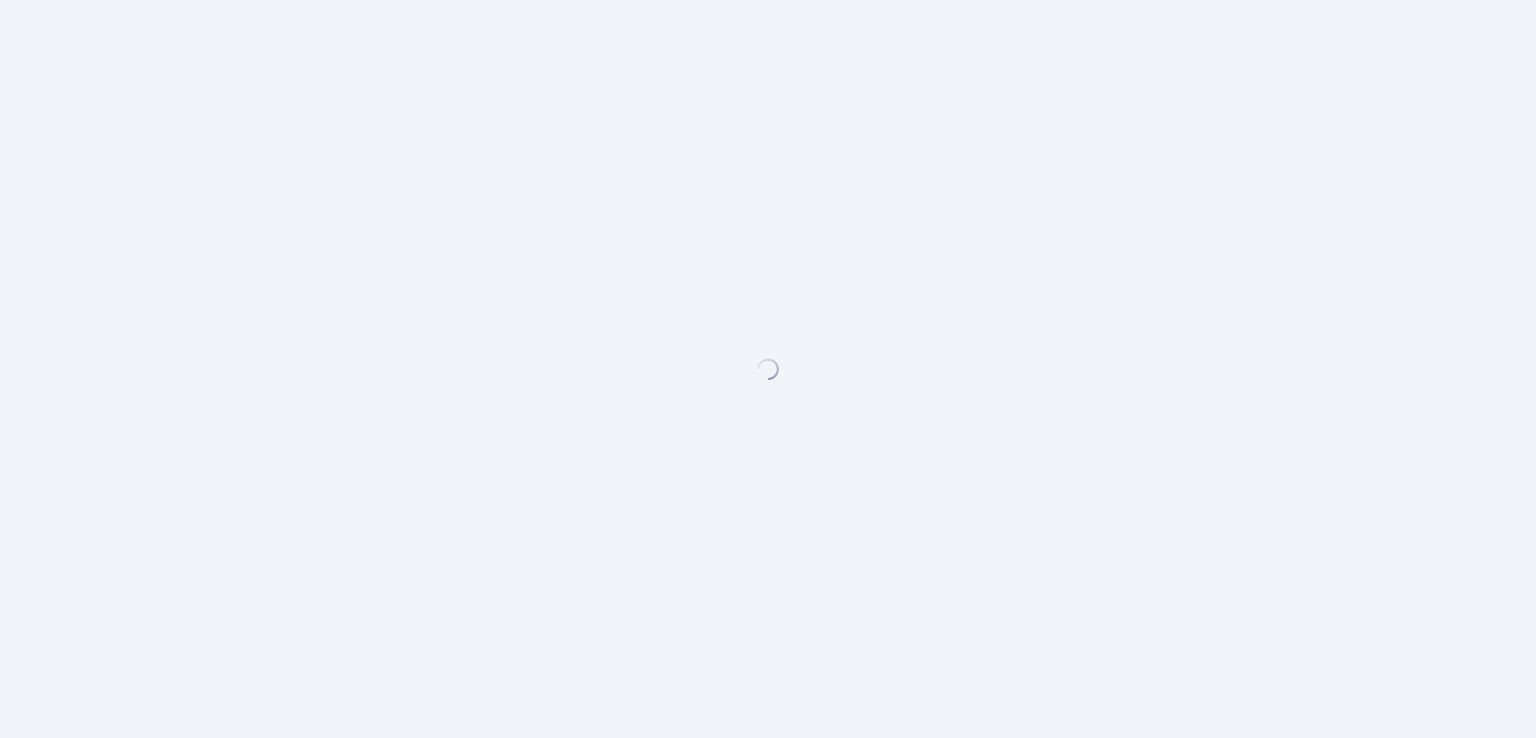 scroll, scrollTop: 0, scrollLeft: 0, axis: both 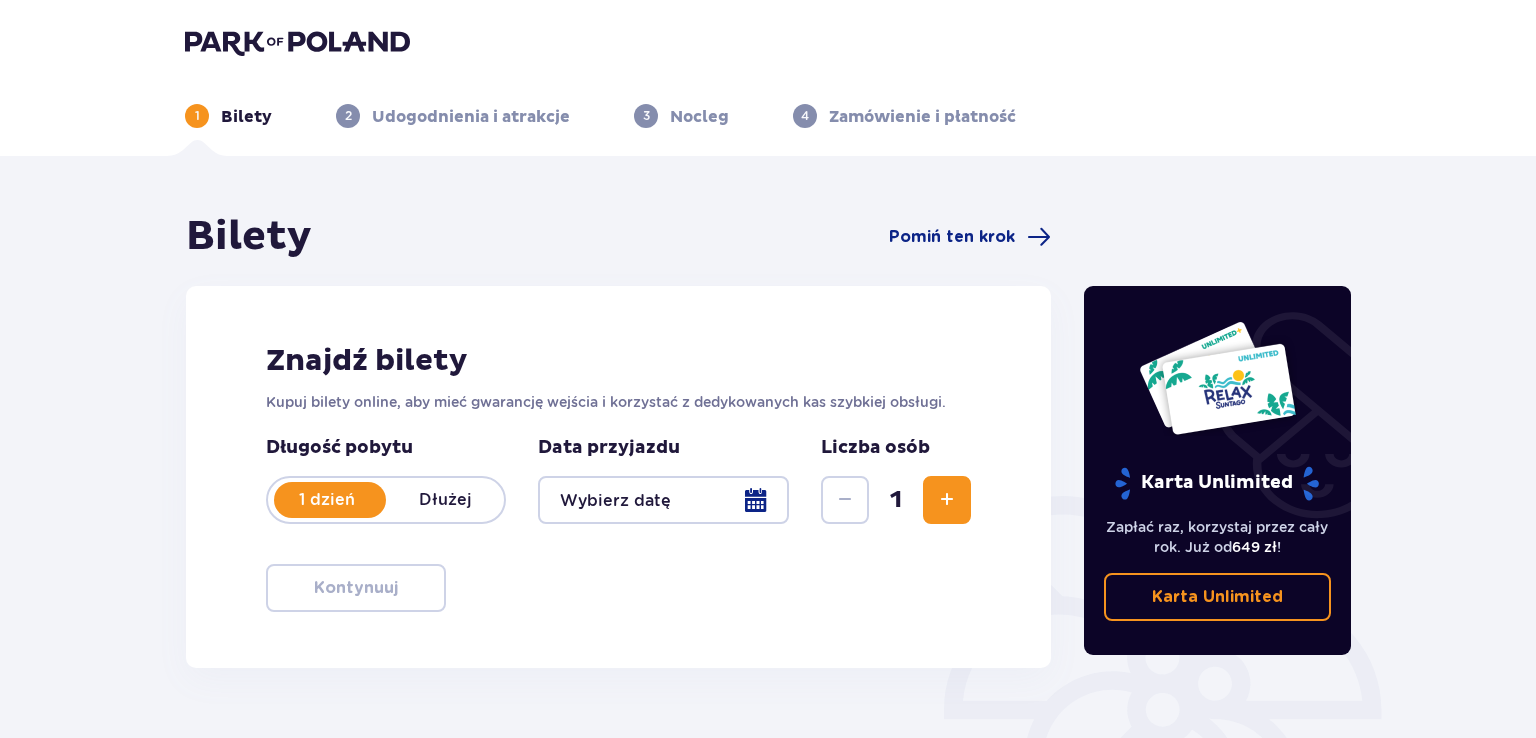 type on "10.08.25" 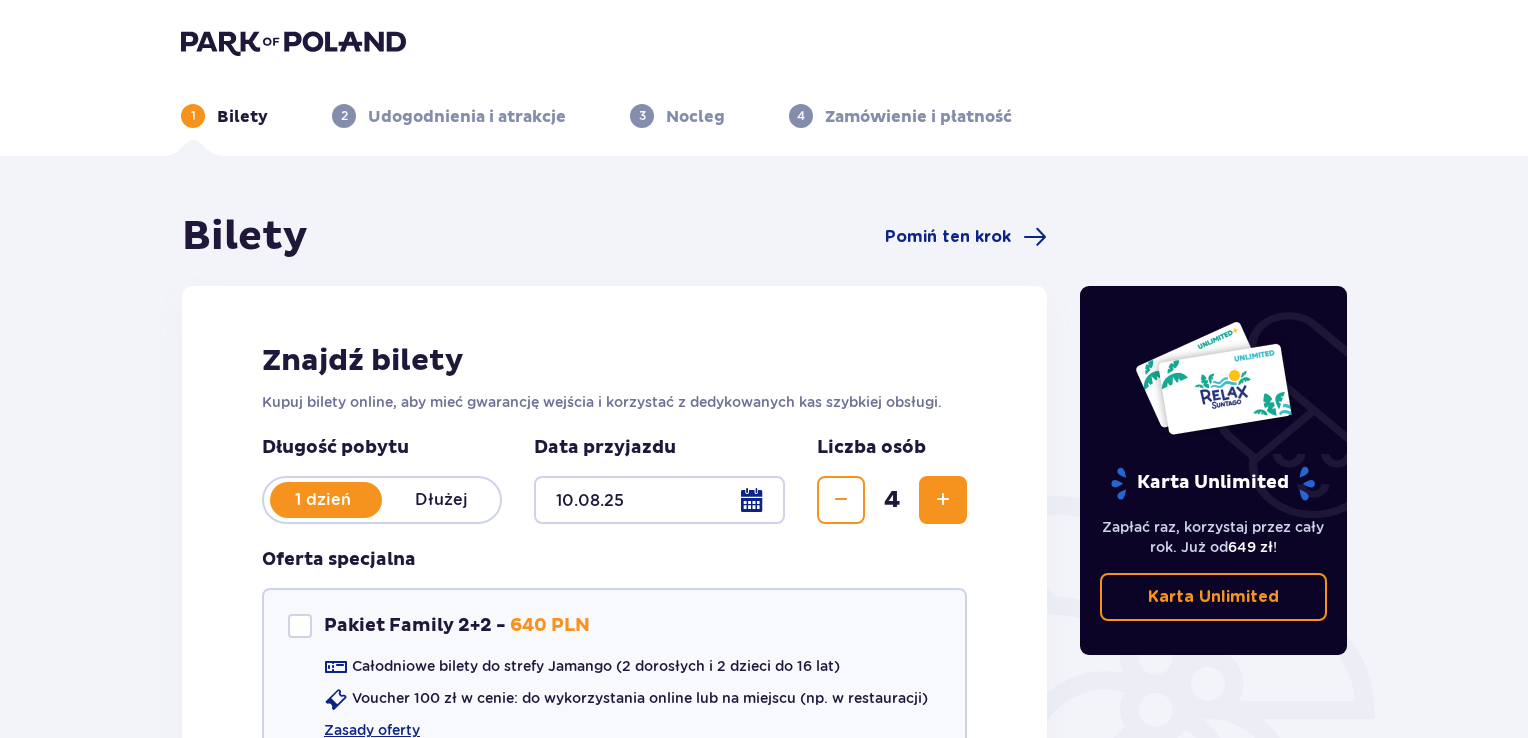 click on "Bilety Pomiń ten krok Znajdź bilety Kupuj bilety online, aby mieć gwarancję wejścia i korzystać z dedykowanych kas szybkiej obsługi. Długość pobytu 1 dzień Dłużej Data przyjazdu 10.08.25 Liczba osób 4 Oferta specjalna Pakiet Family 2+2    -  640 PLN Całodniowe bilety do strefy Jamango (2 dorosłych i 2 dzieci do 16 lat) Voucher 100 zł w cenie: do wykorzystania online lub na miejscu (np. w restauracji) Zasady oferty Kontynuuj bez pakietu Karta Unlimited Zapłać raz, korzystaj przez cały rok. Już od 649 zł ! Karta Unlimited" at bounding box center (764, 593) 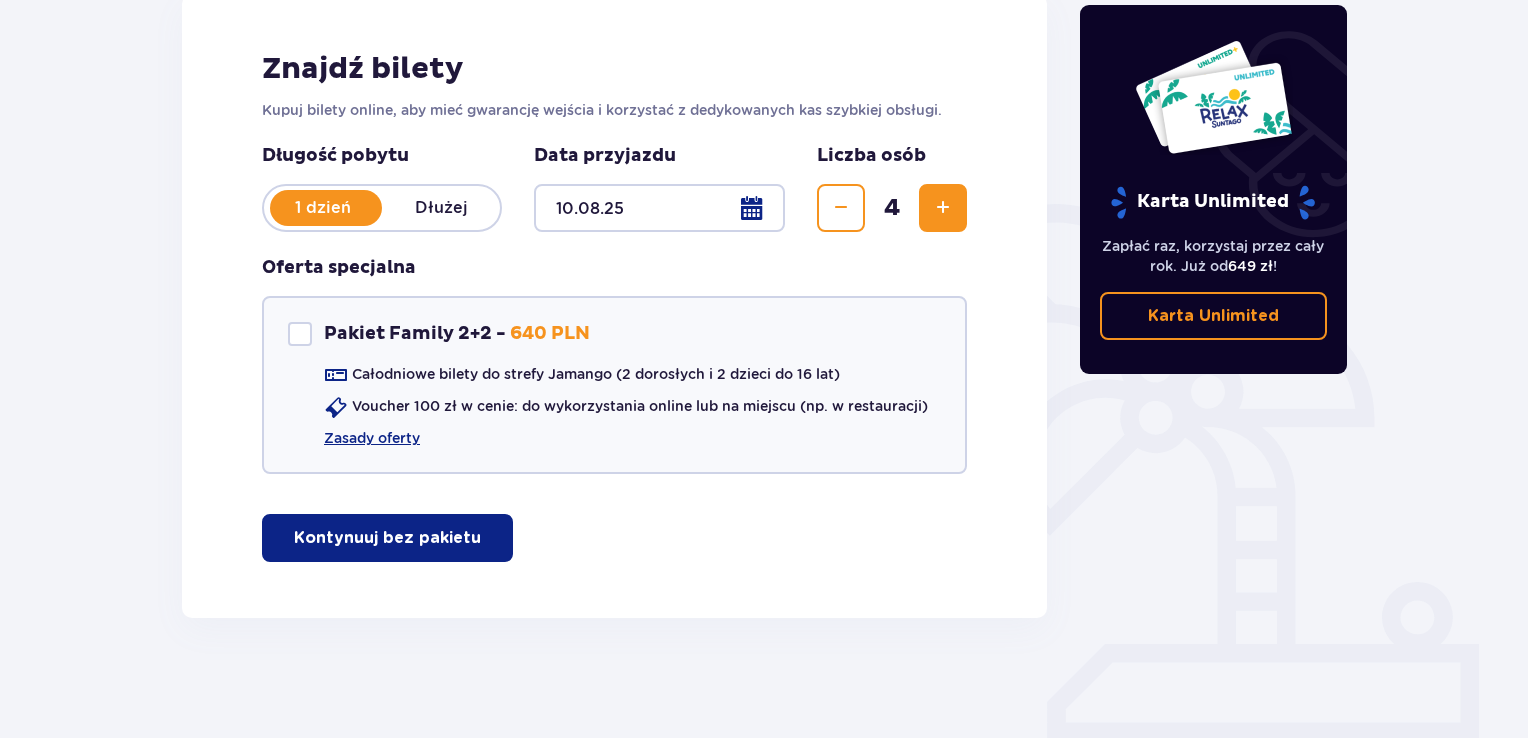 click on "Kontynuuj bez pakietu" at bounding box center [387, 538] 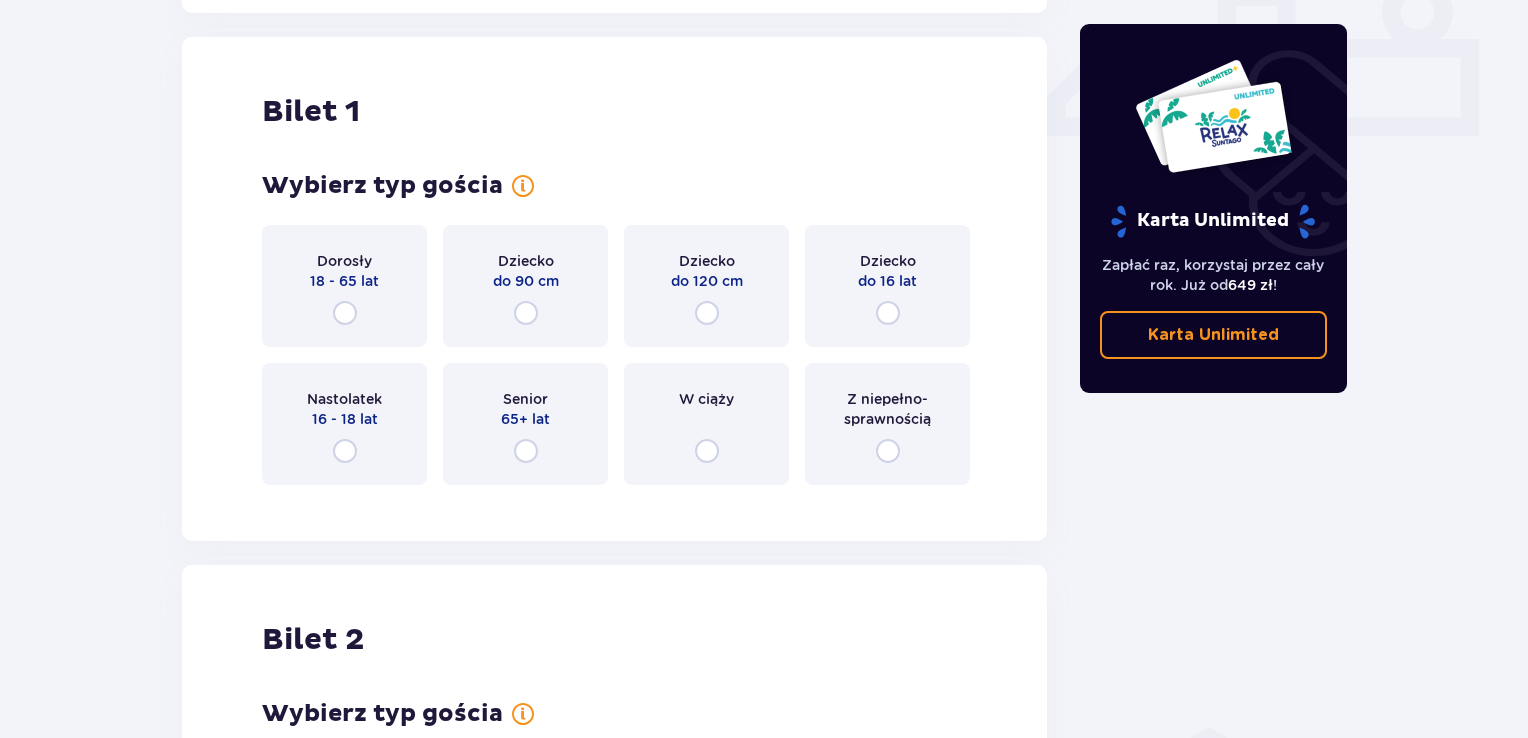 scroll, scrollTop: 909, scrollLeft: 0, axis: vertical 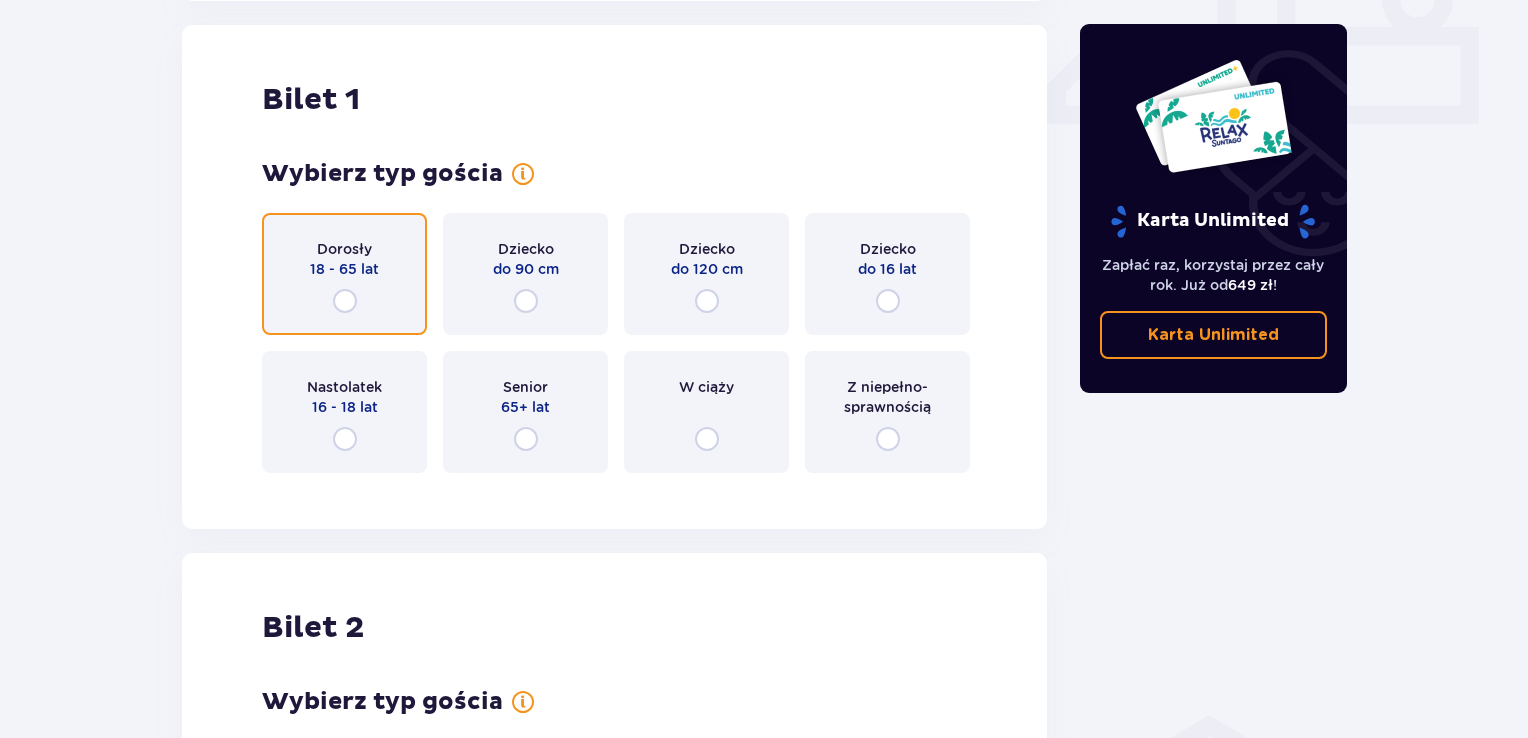 click at bounding box center (345, 301) 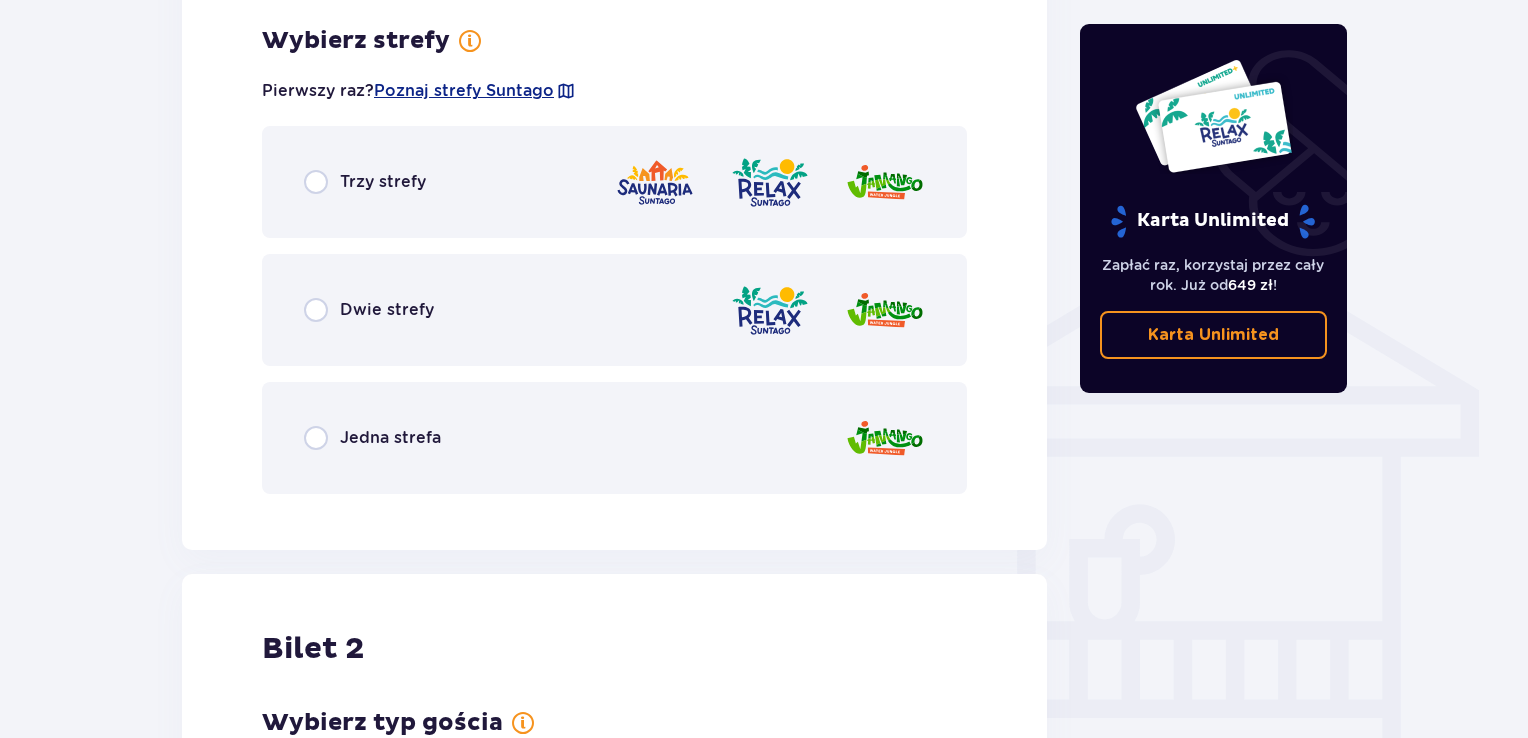 scroll, scrollTop: 1397, scrollLeft: 0, axis: vertical 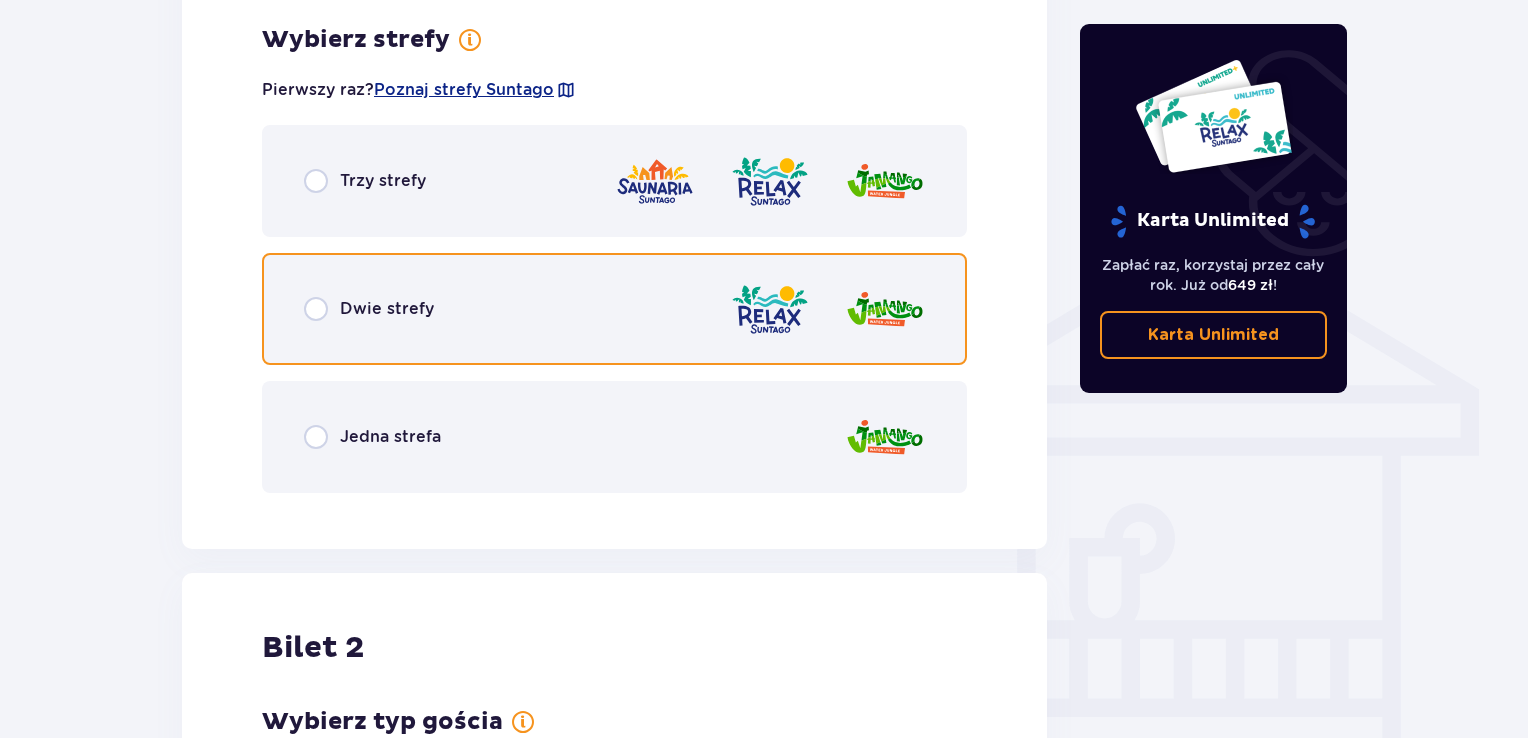 click at bounding box center (316, 309) 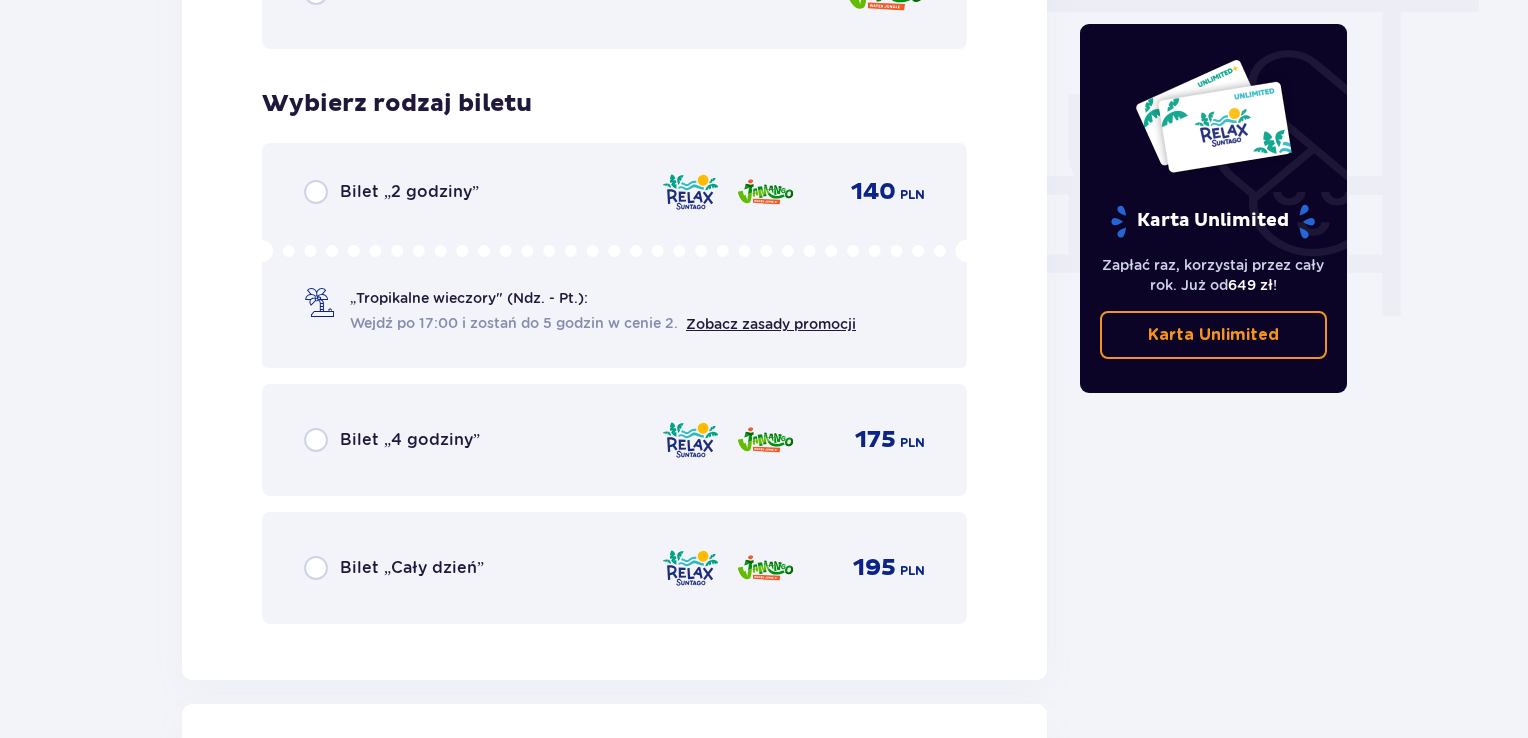 scroll, scrollTop: 1905, scrollLeft: 0, axis: vertical 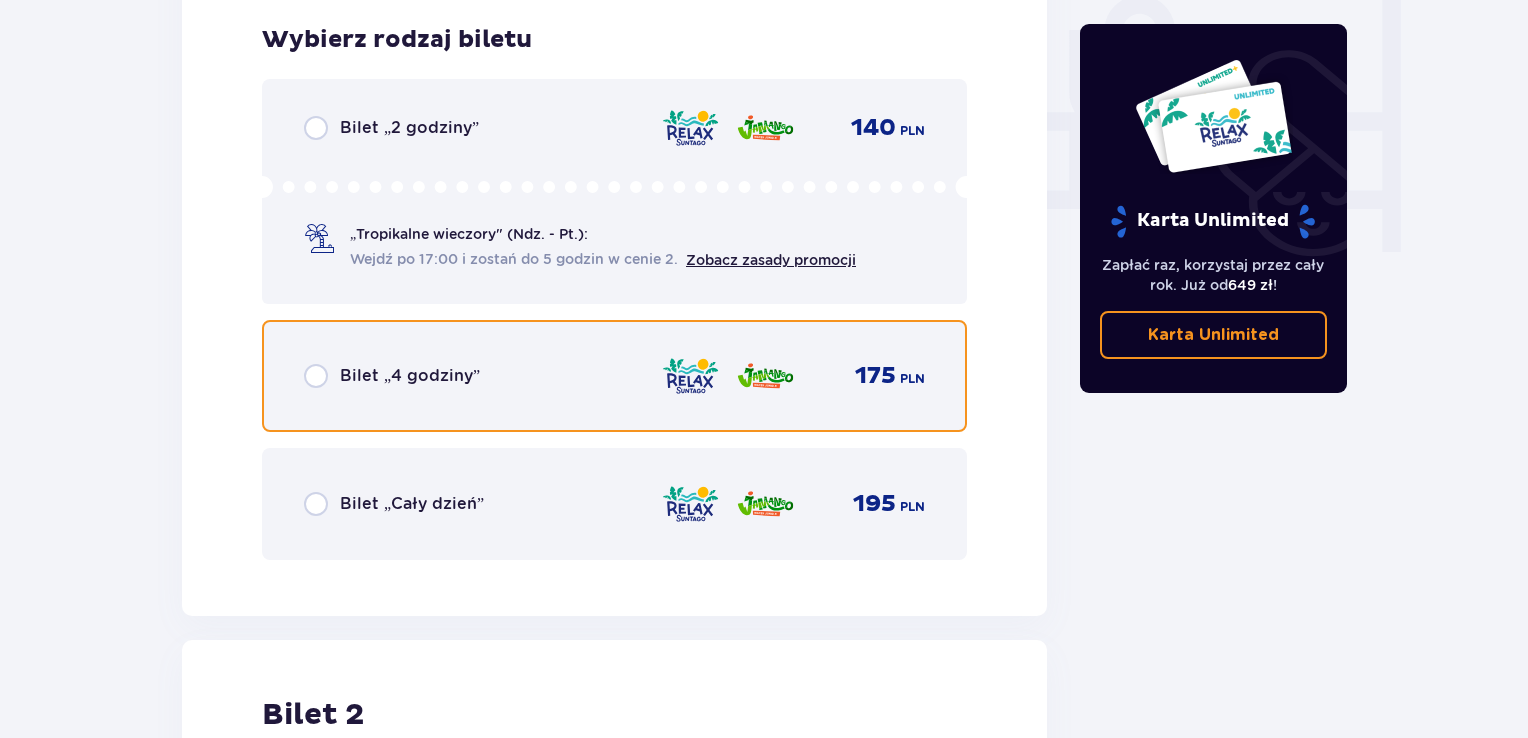 click at bounding box center (316, 376) 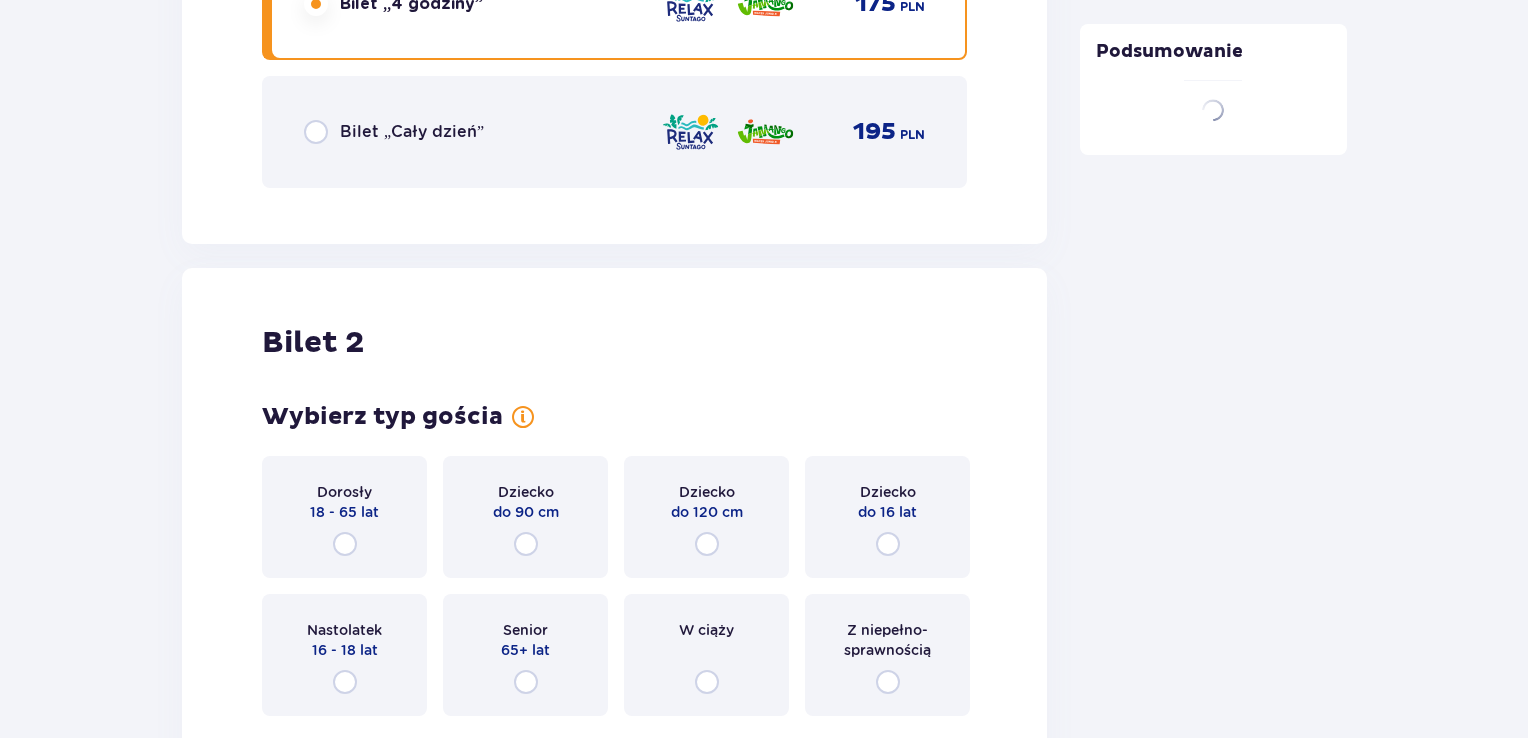 scroll, scrollTop: 2519, scrollLeft: 0, axis: vertical 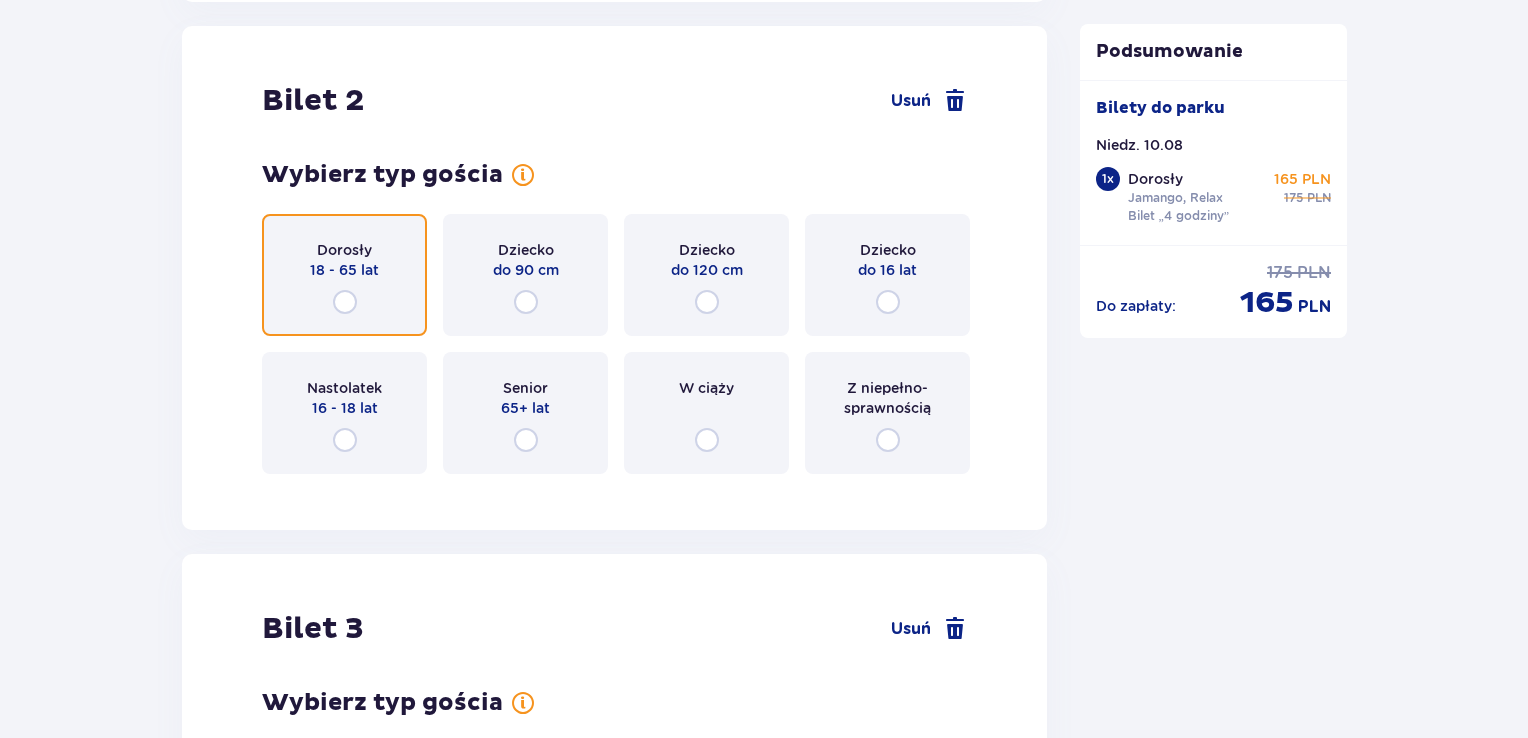 click at bounding box center (345, 302) 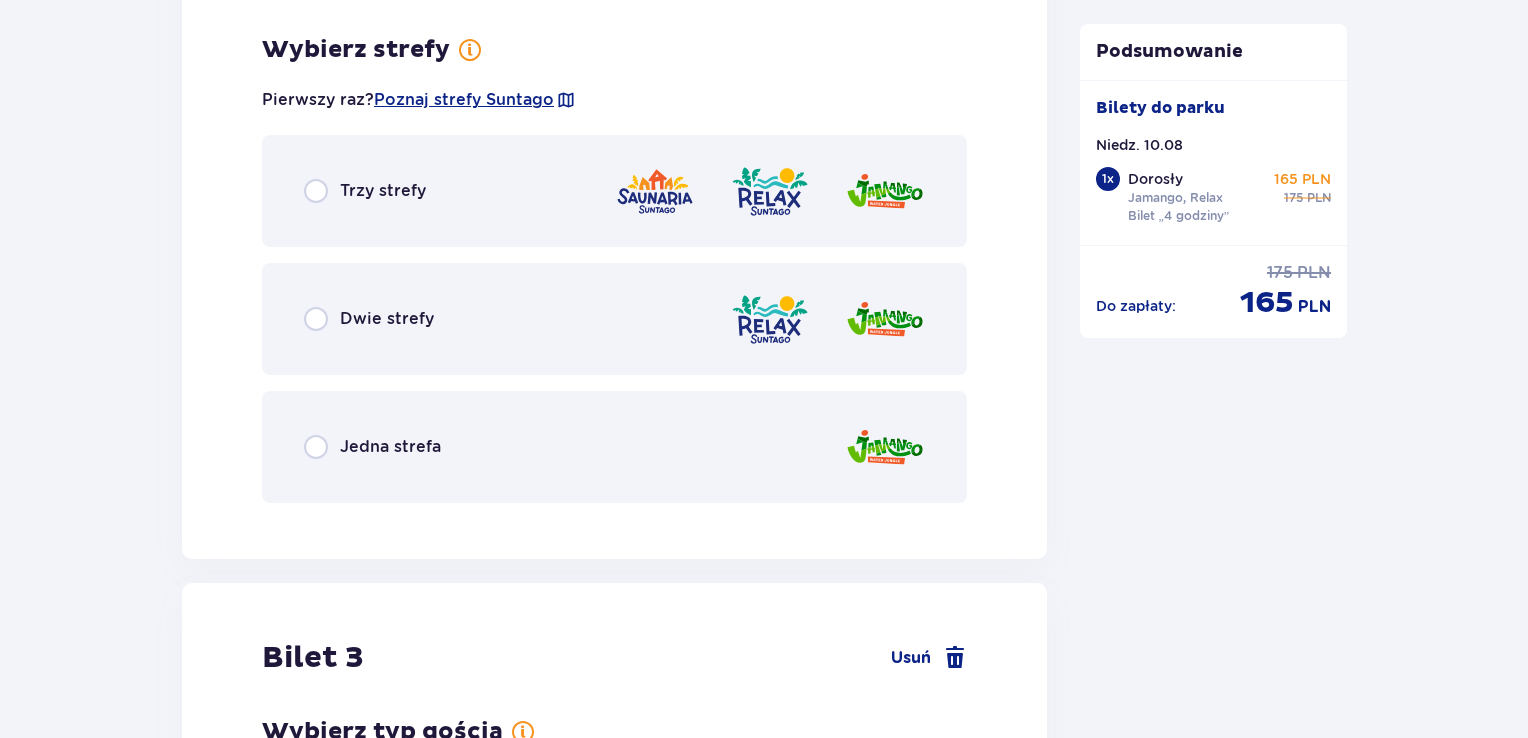 scroll, scrollTop: 3007, scrollLeft: 0, axis: vertical 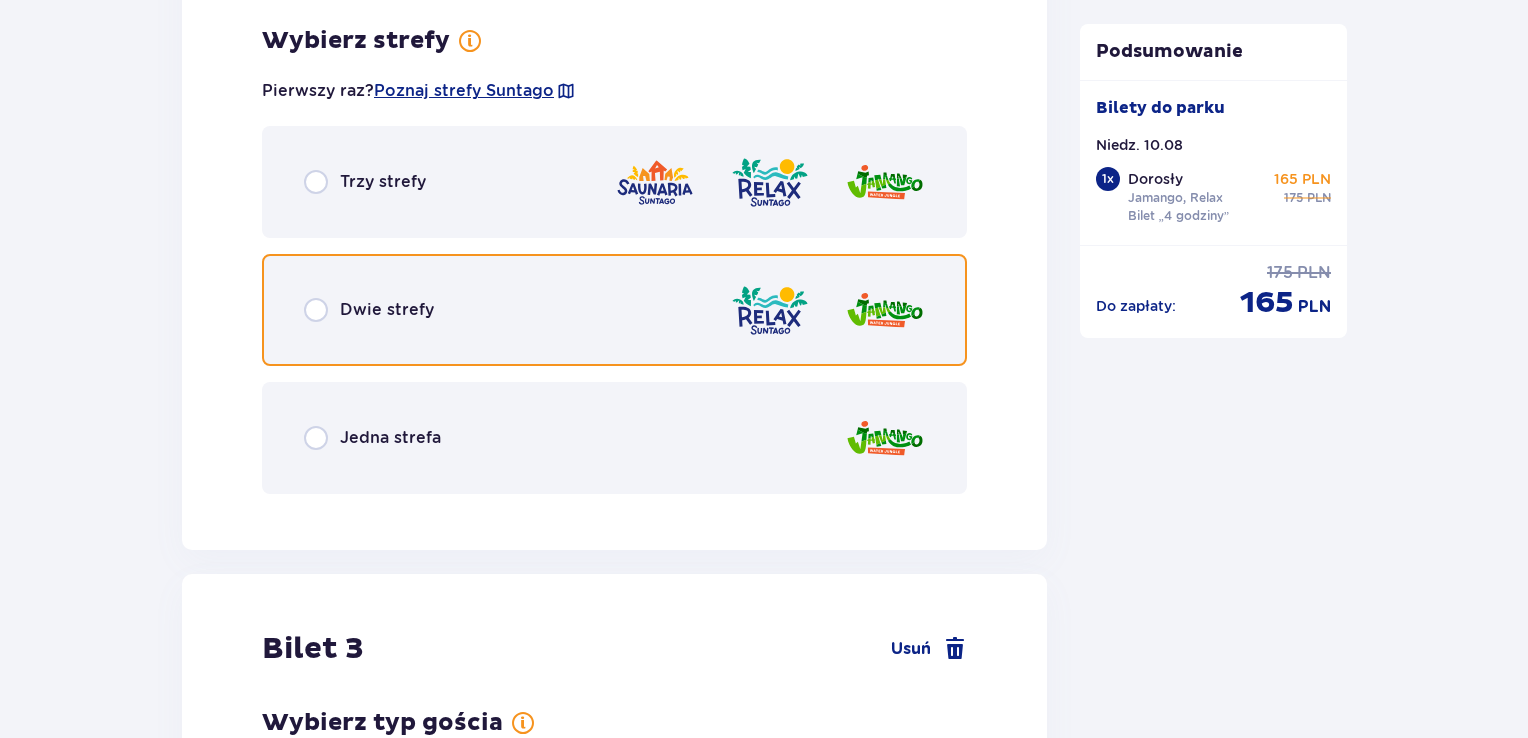 click at bounding box center (316, 310) 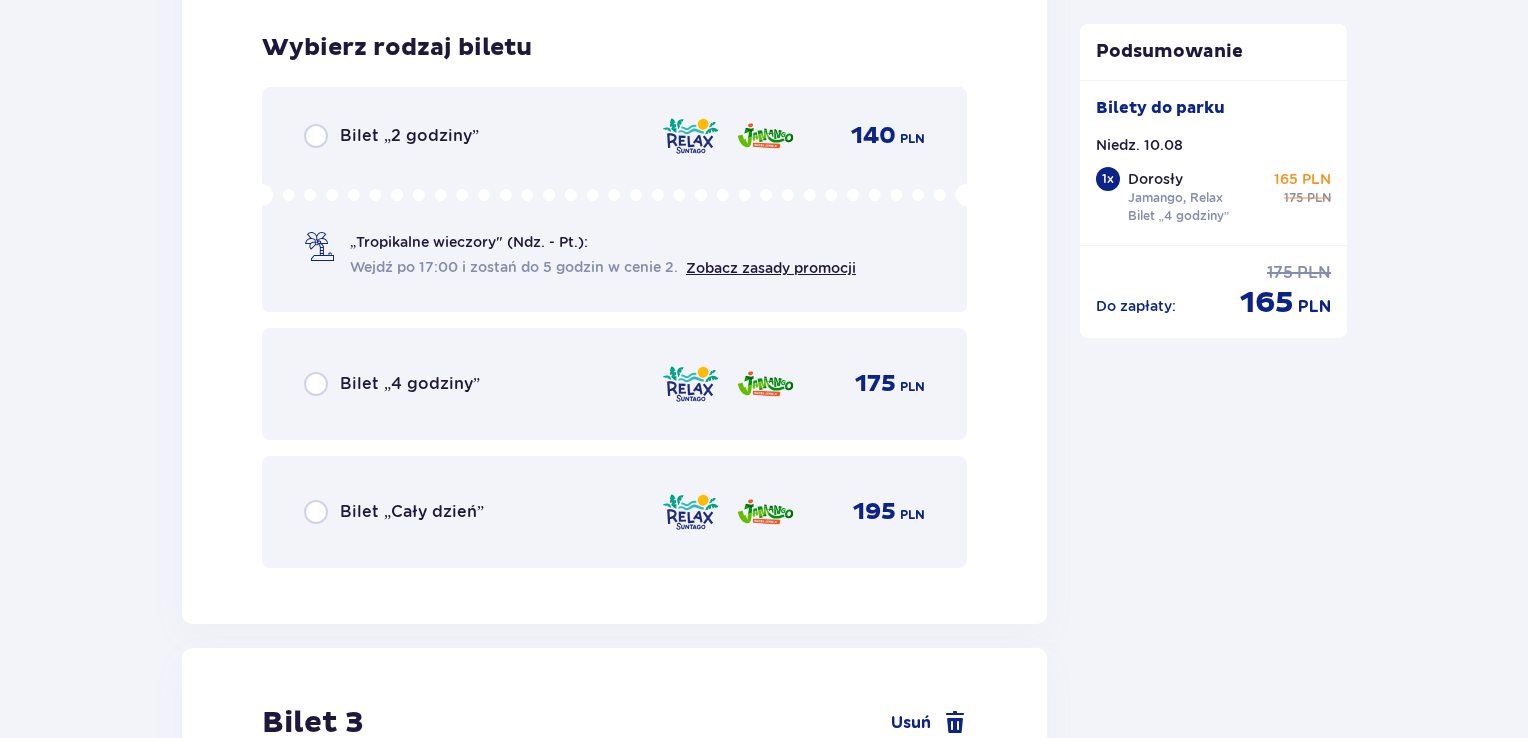 scroll, scrollTop: 3515, scrollLeft: 0, axis: vertical 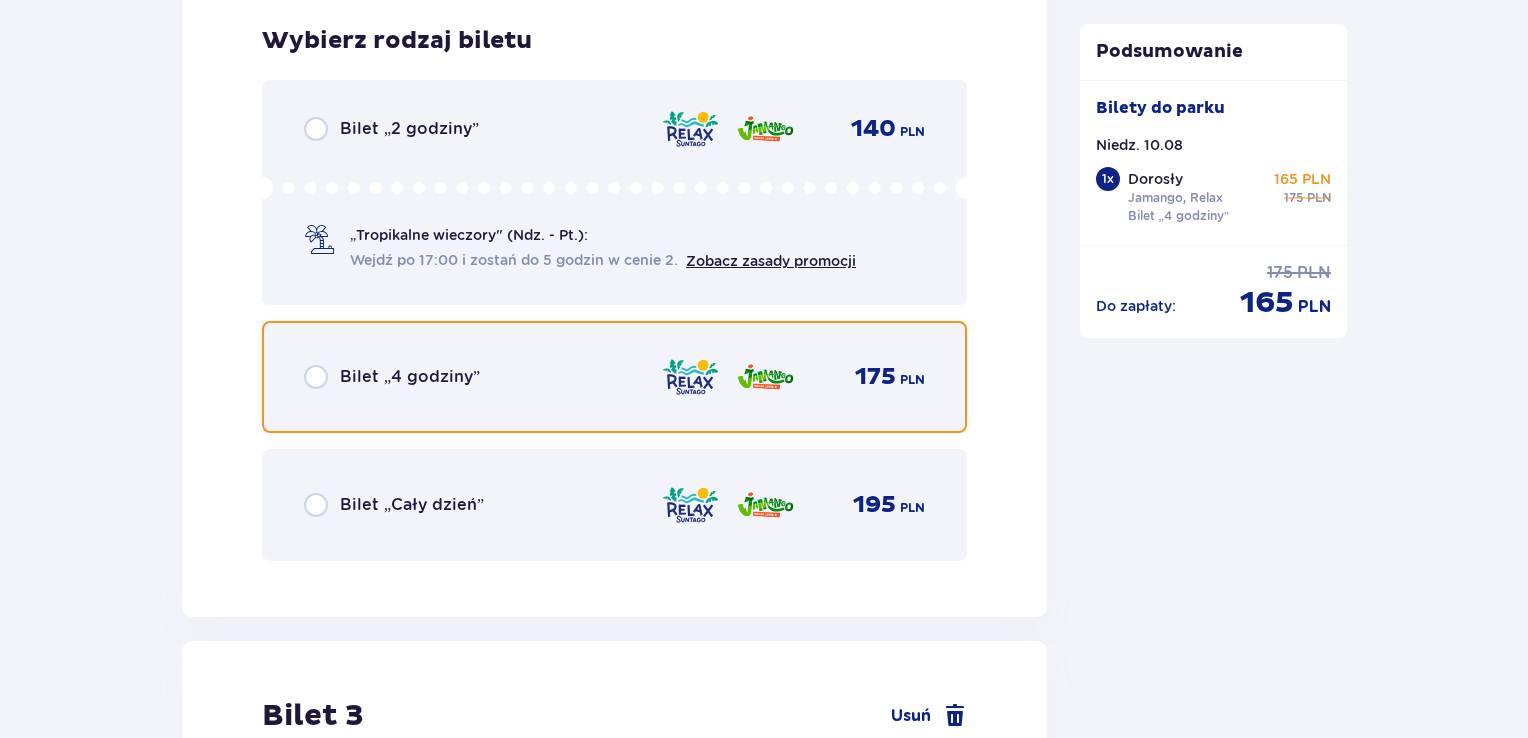 click at bounding box center (316, 377) 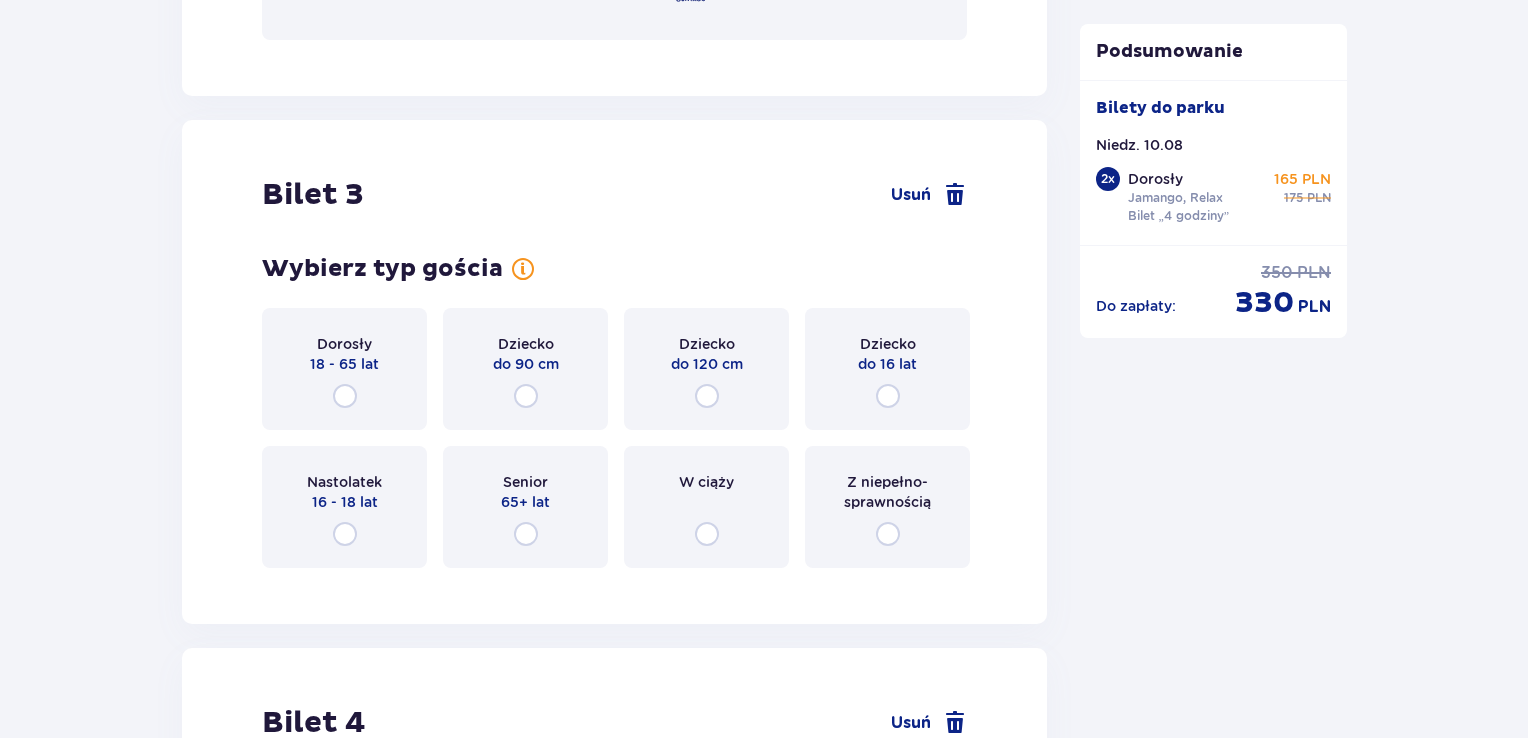 scroll, scrollTop: 4129, scrollLeft: 0, axis: vertical 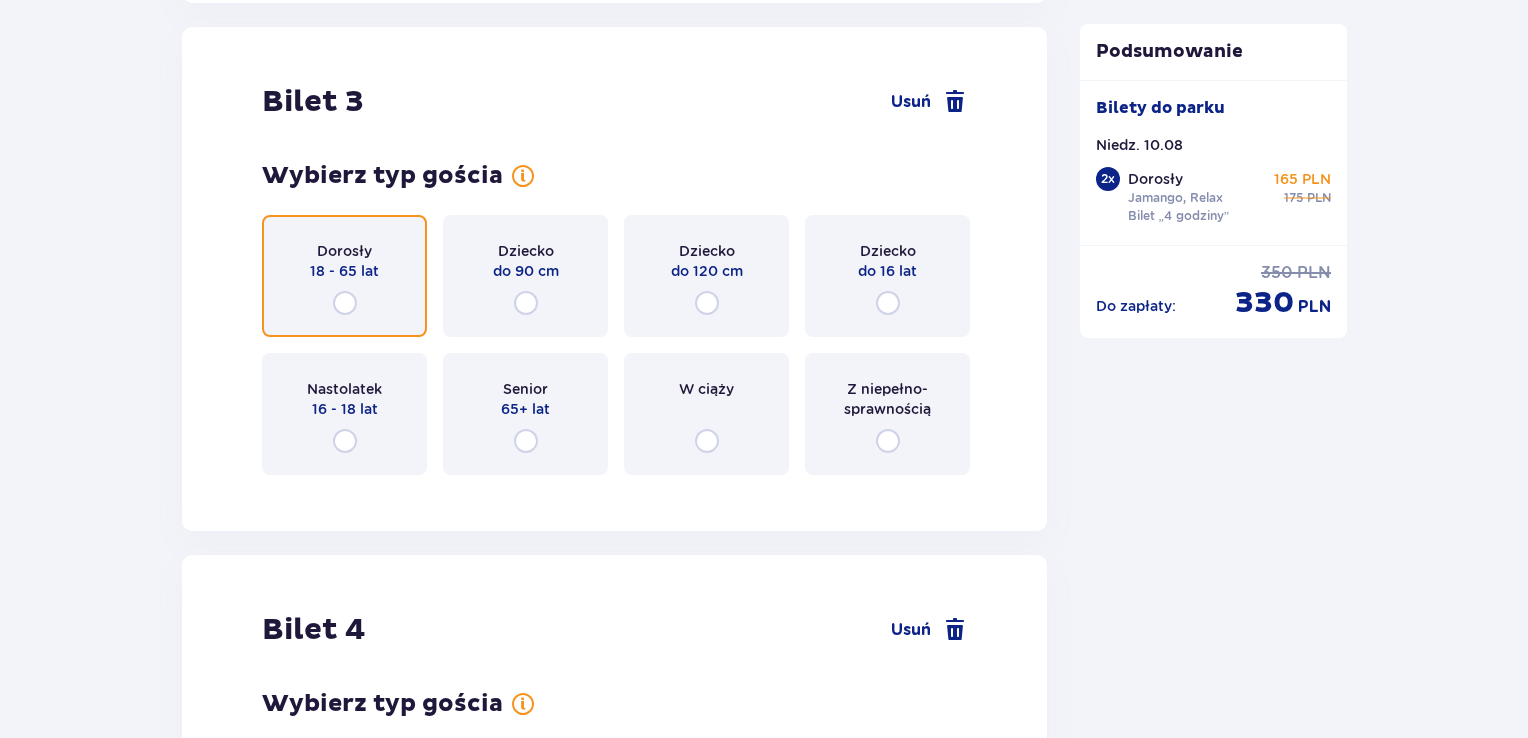 click at bounding box center [345, 303] 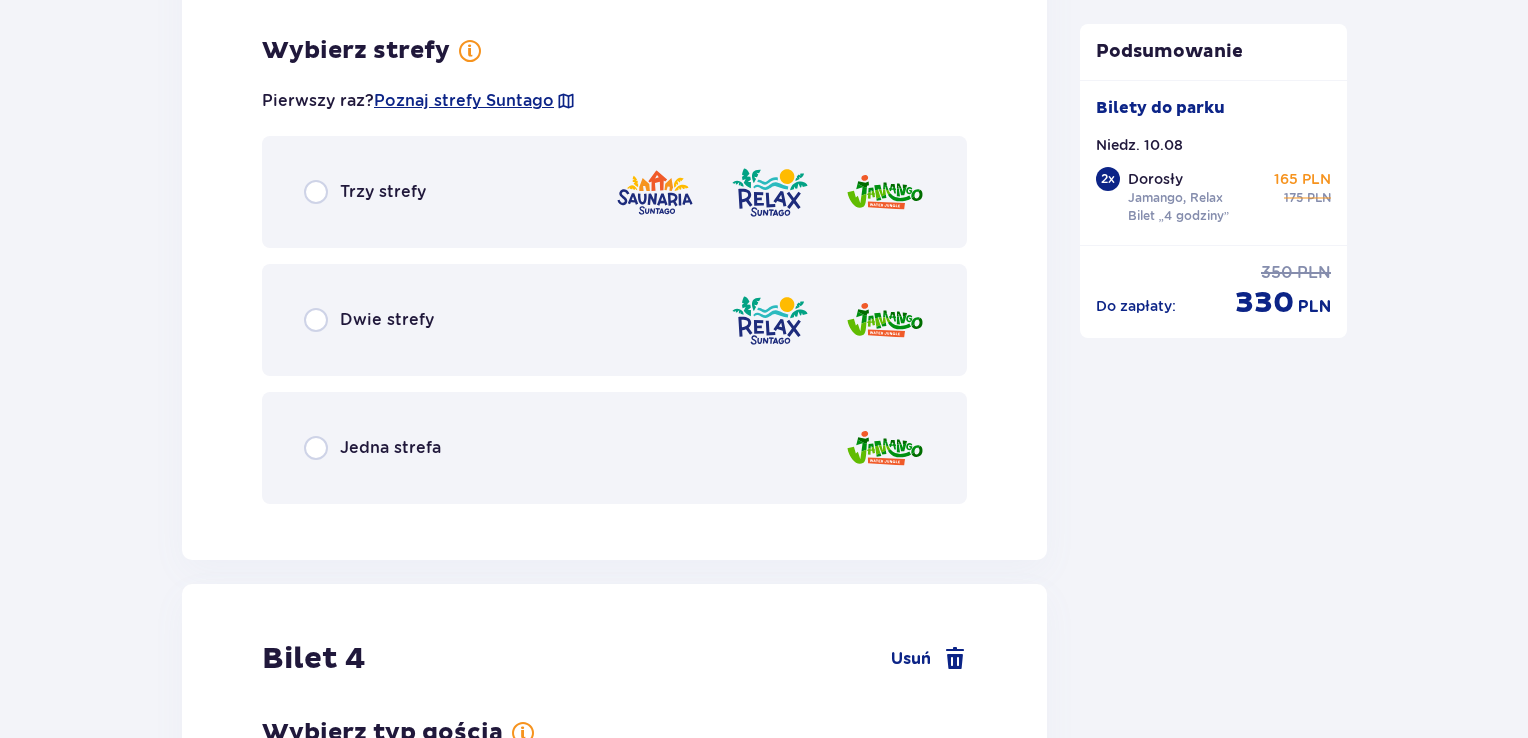 scroll, scrollTop: 4617, scrollLeft: 0, axis: vertical 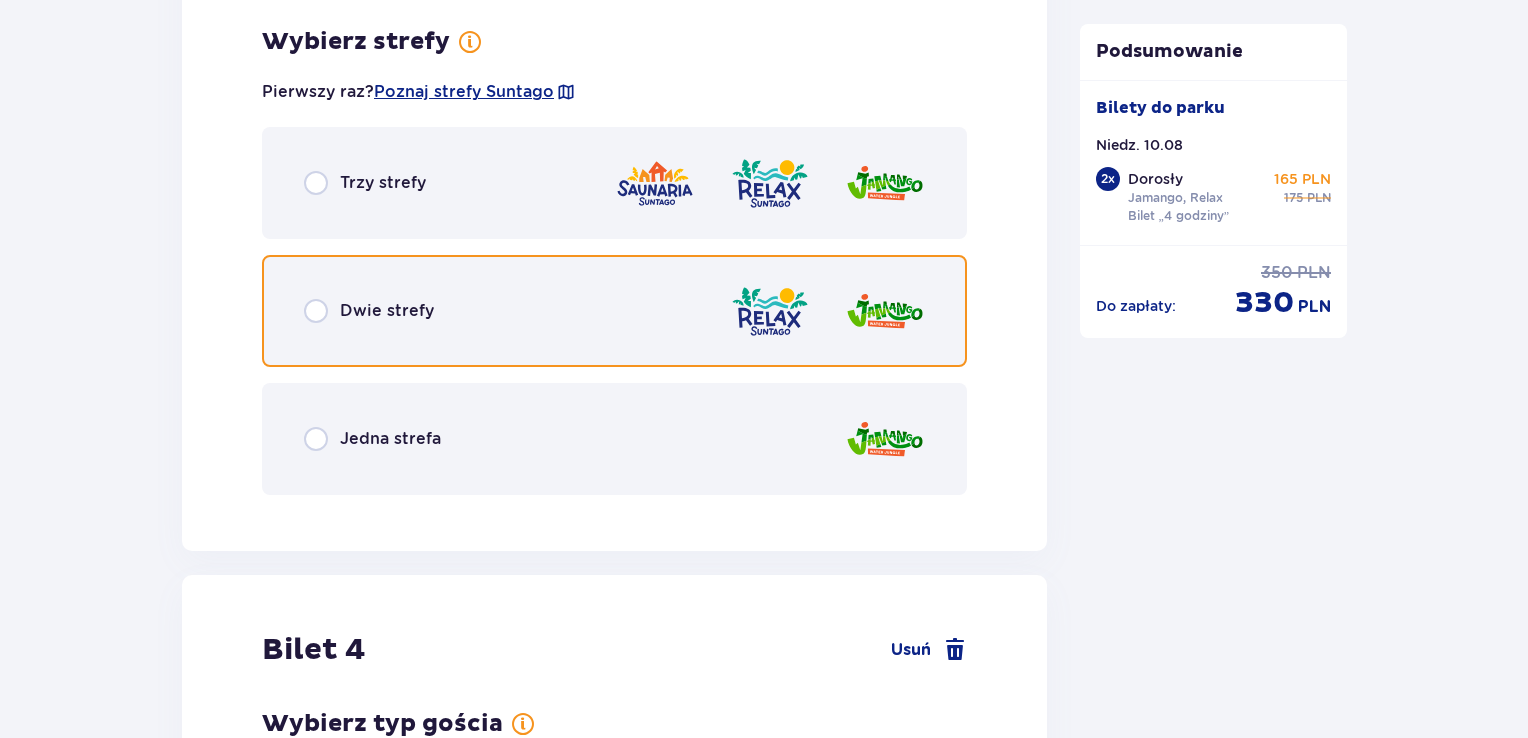 click at bounding box center [316, 311] 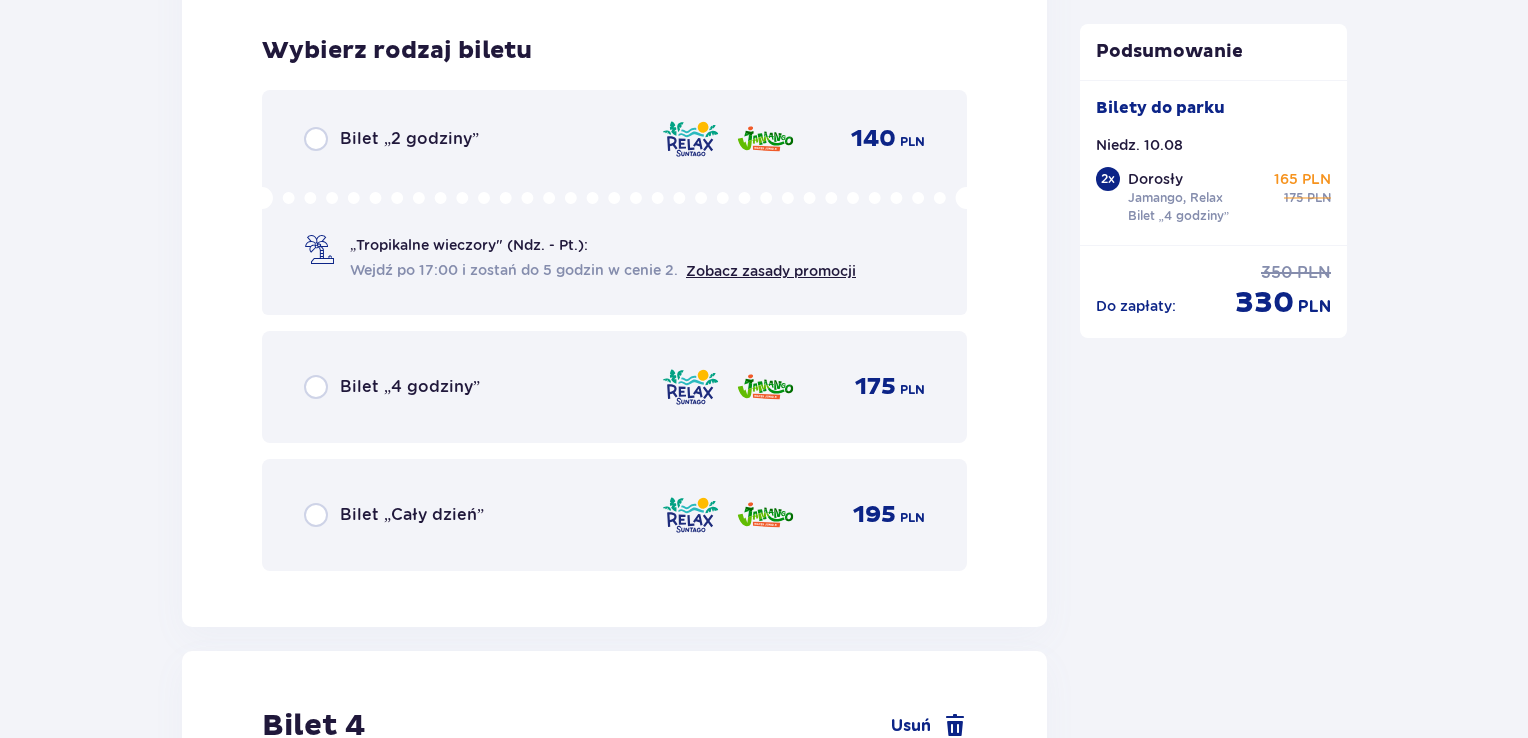 scroll, scrollTop: 5125, scrollLeft: 0, axis: vertical 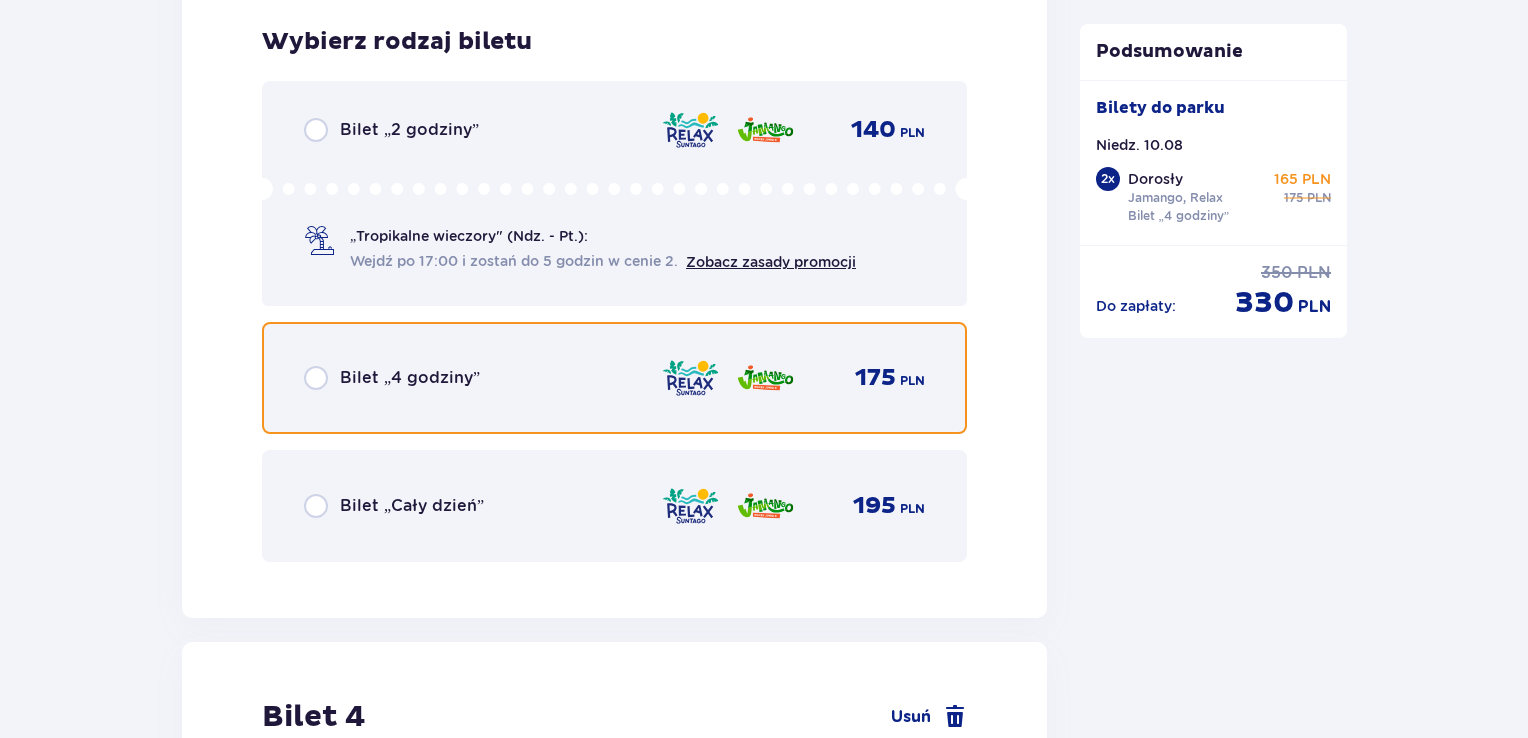 click at bounding box center [316, 378] 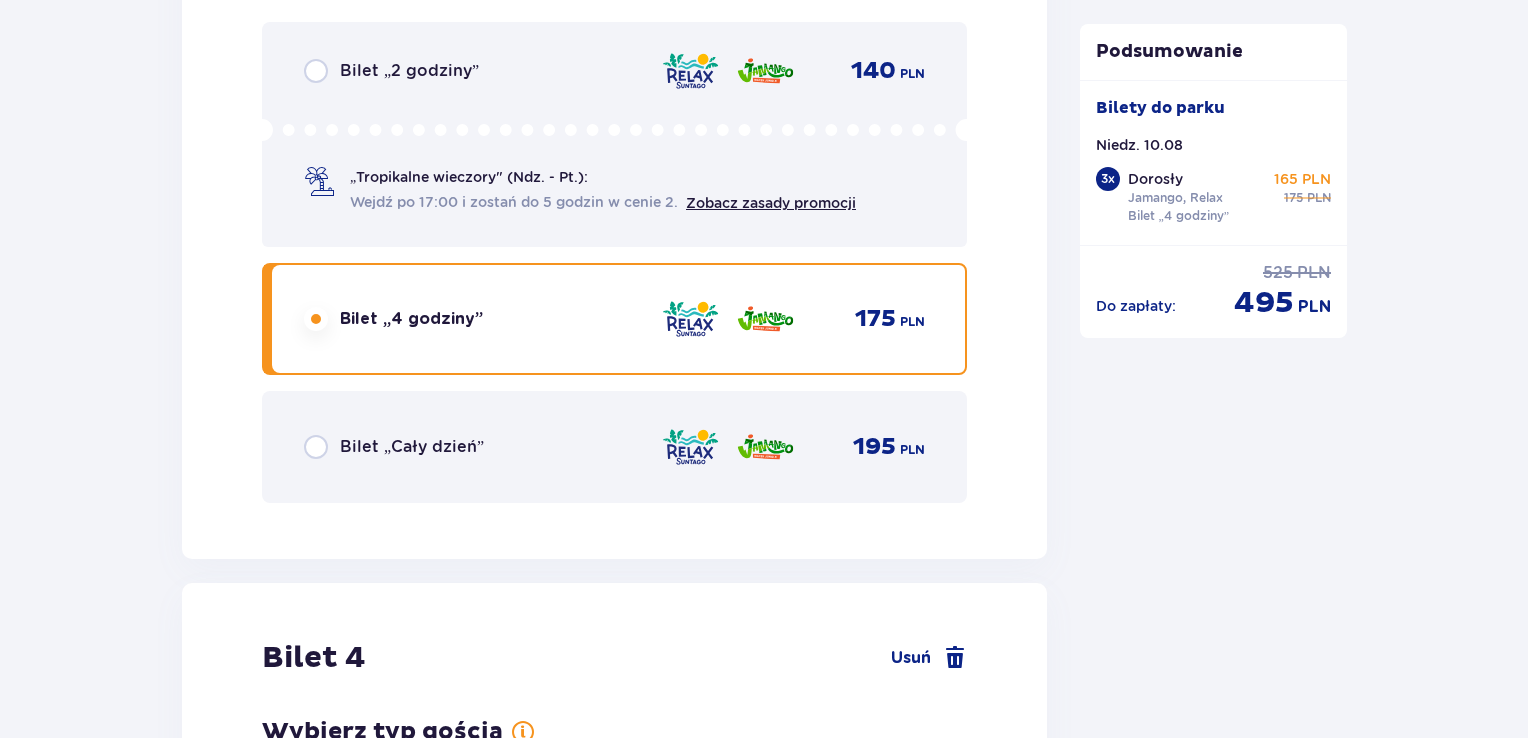 scroll, scrollTop: 5740, scrollLeft: 0, axis: vertical 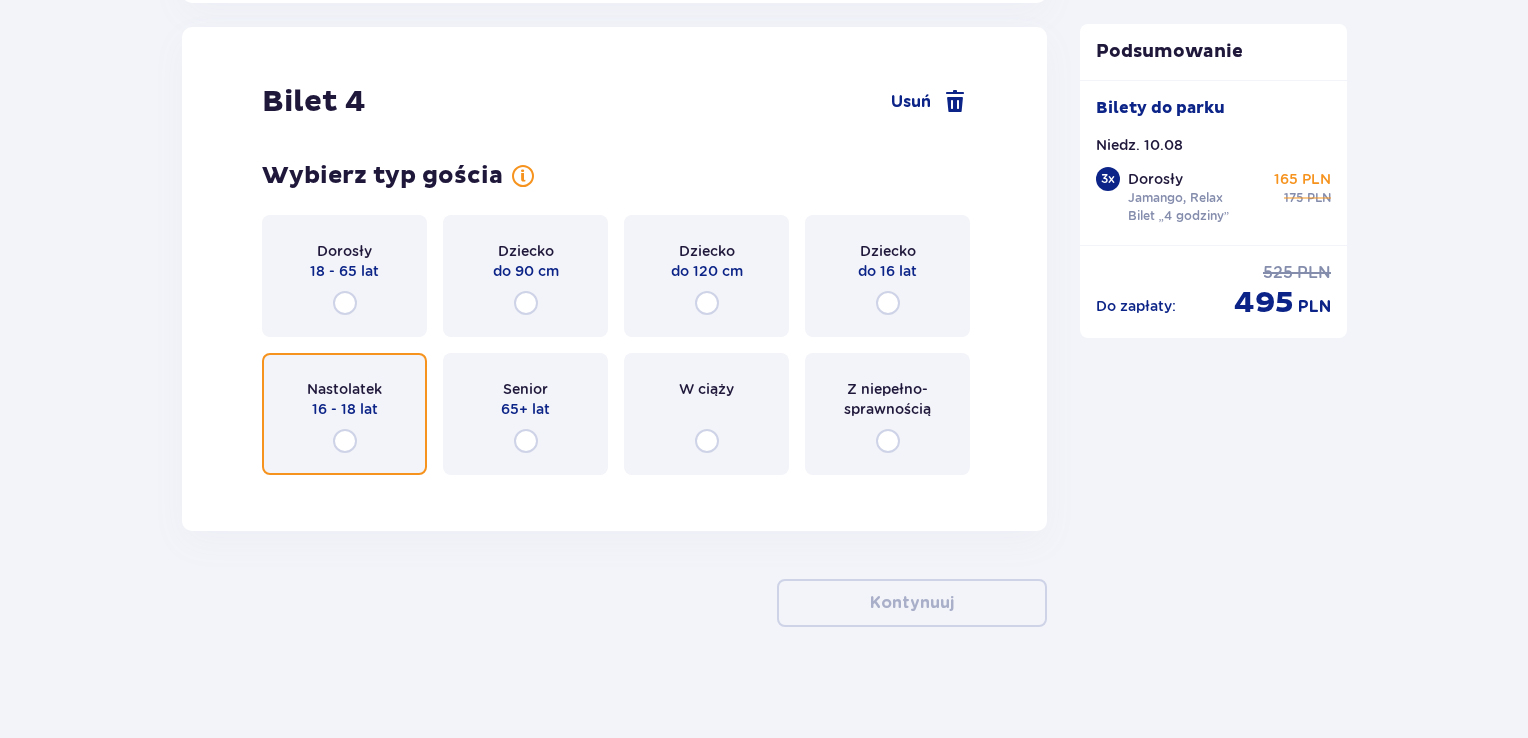 click at bounding box center (345, 441) 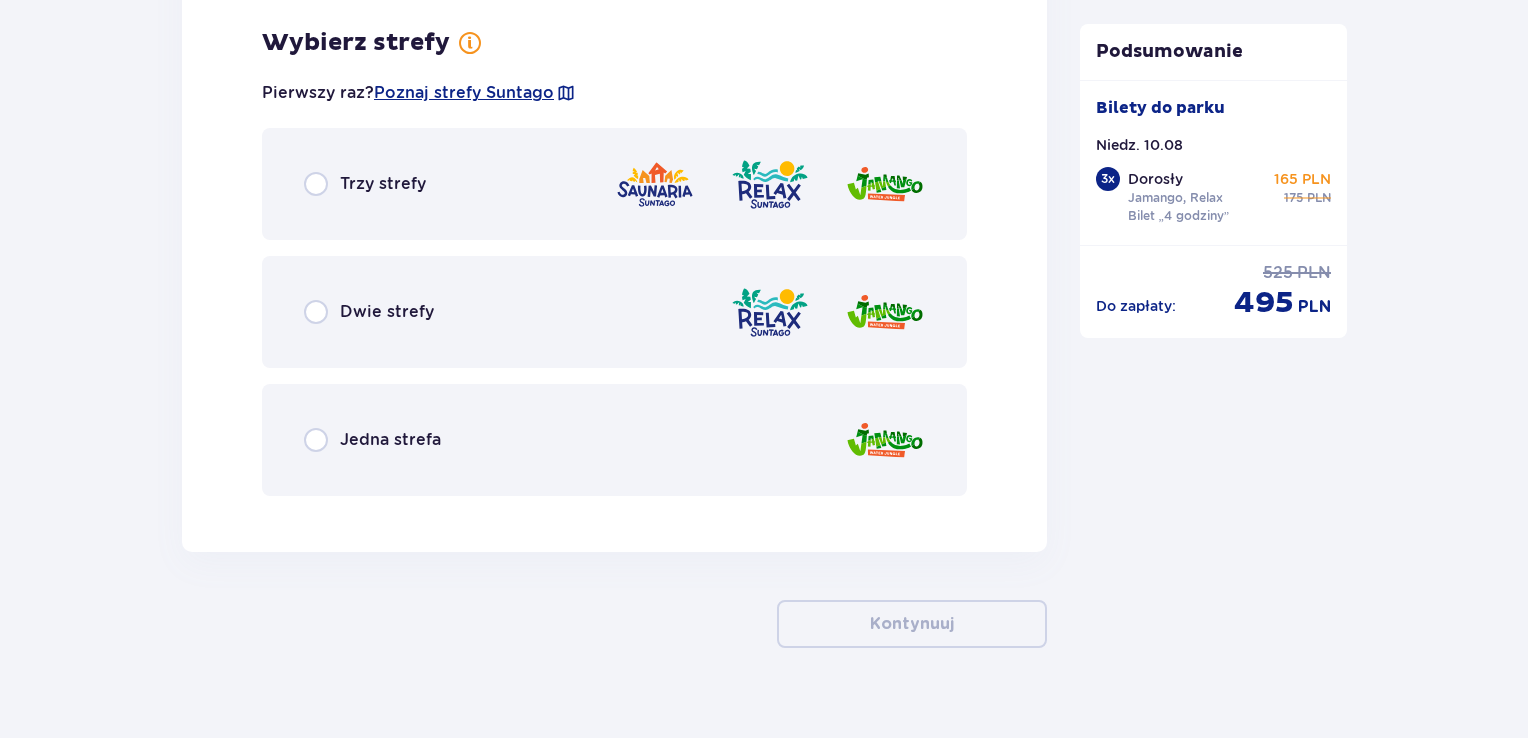 scroll, scrollTop: 6228, scrollLeft: 0, axis: vertical 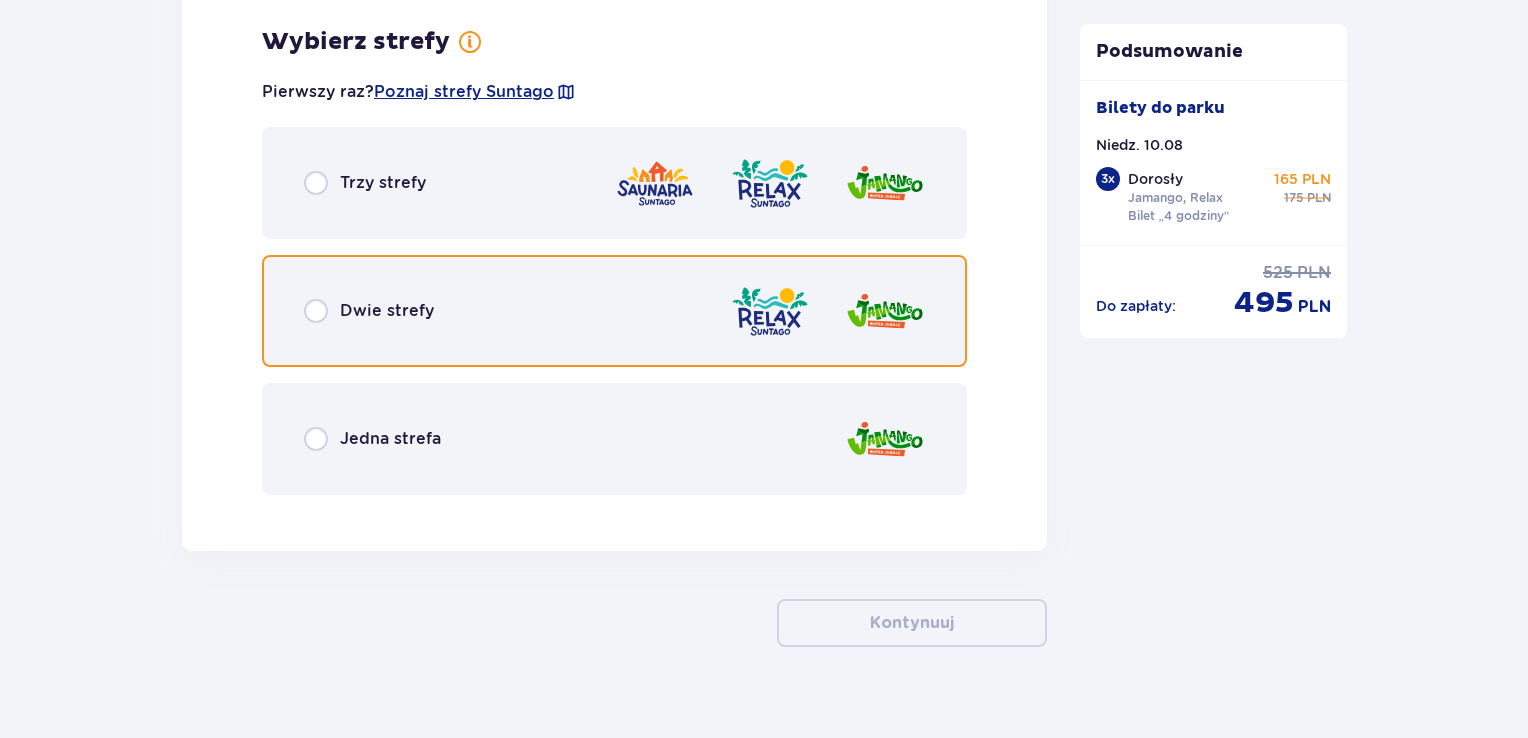 click at bounding box center [316, 311] 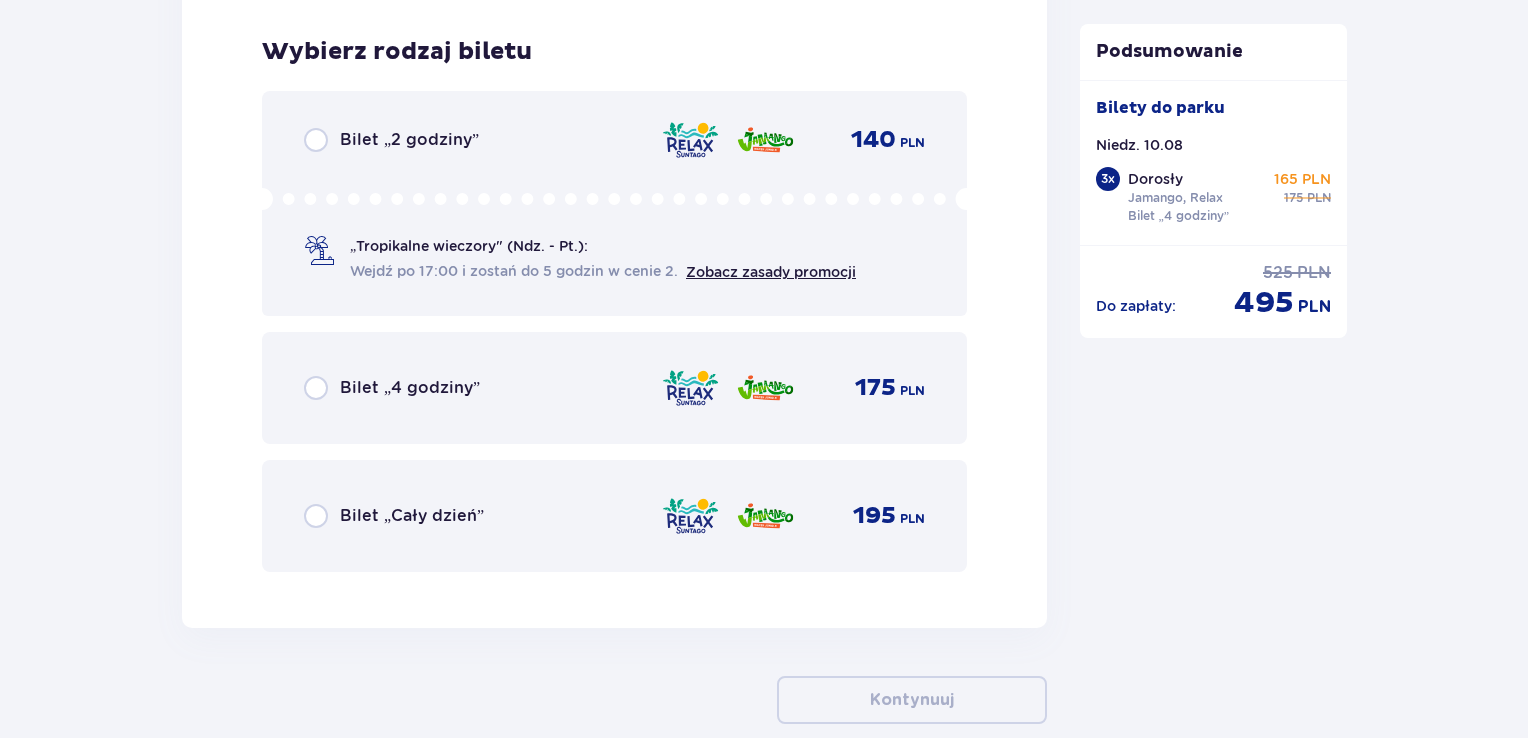scroll, scrollTop: 6736, scrollLeft: 0, axis: vertical 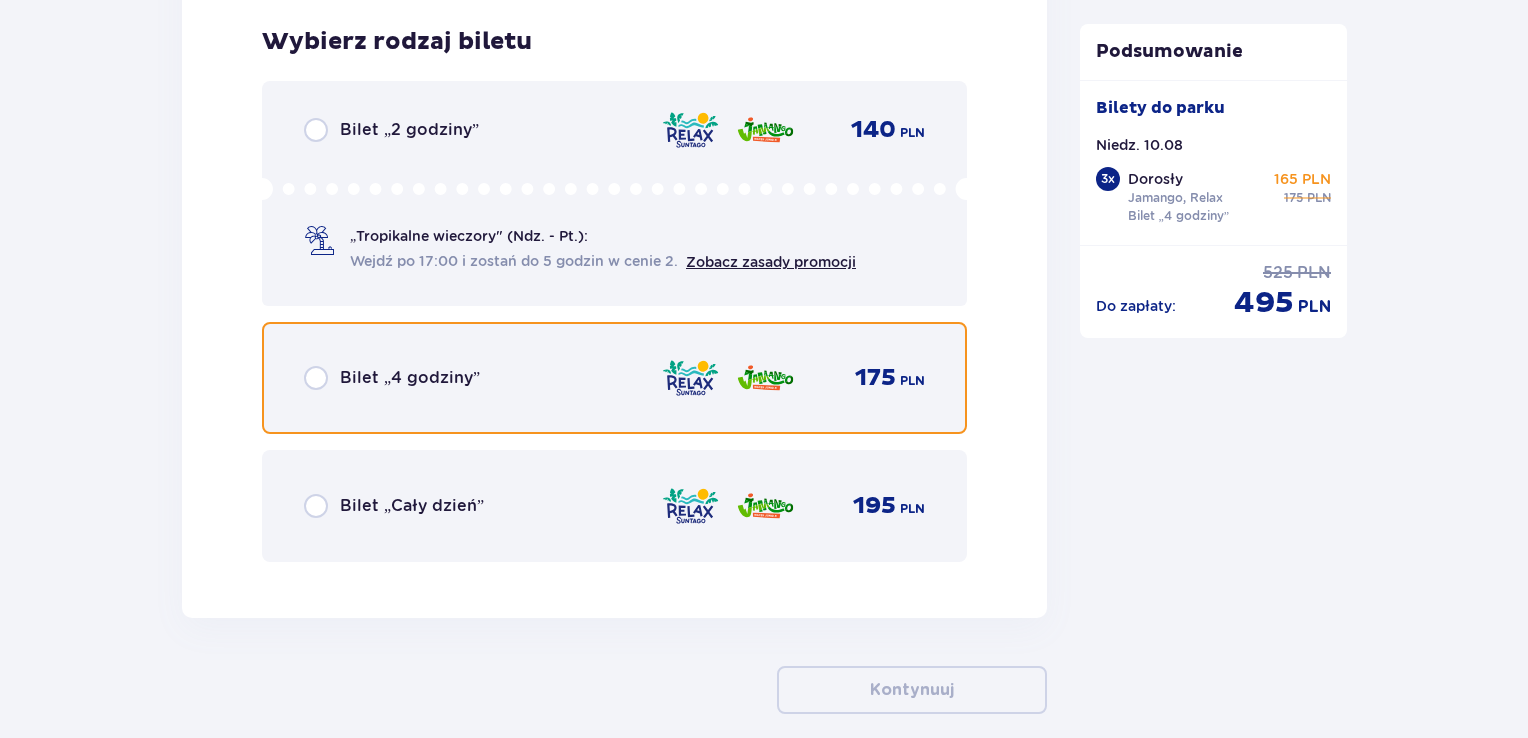 click at bounding box center (316, 378) 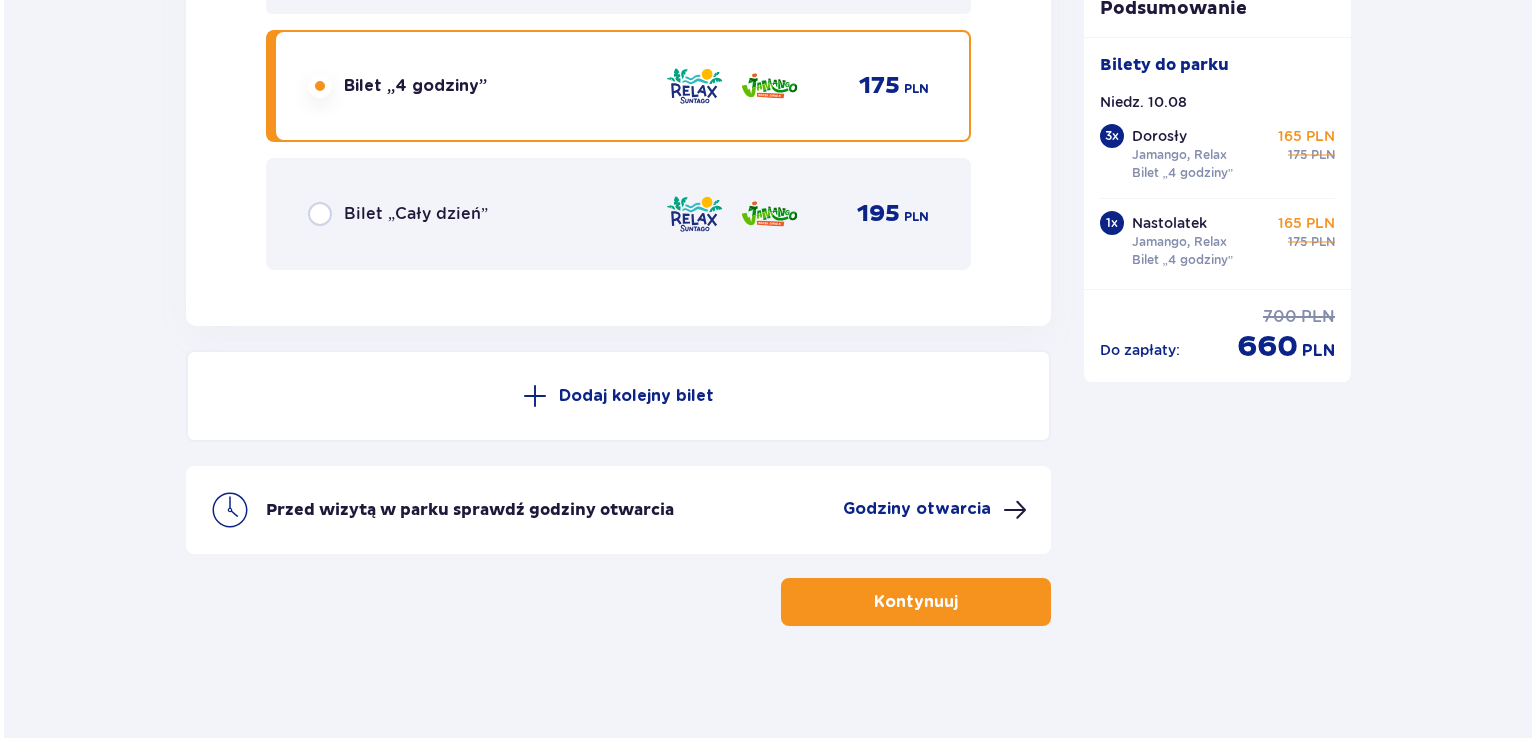 scroll, scrollTop: 7032, scrollLeft: 0, axis: vertical 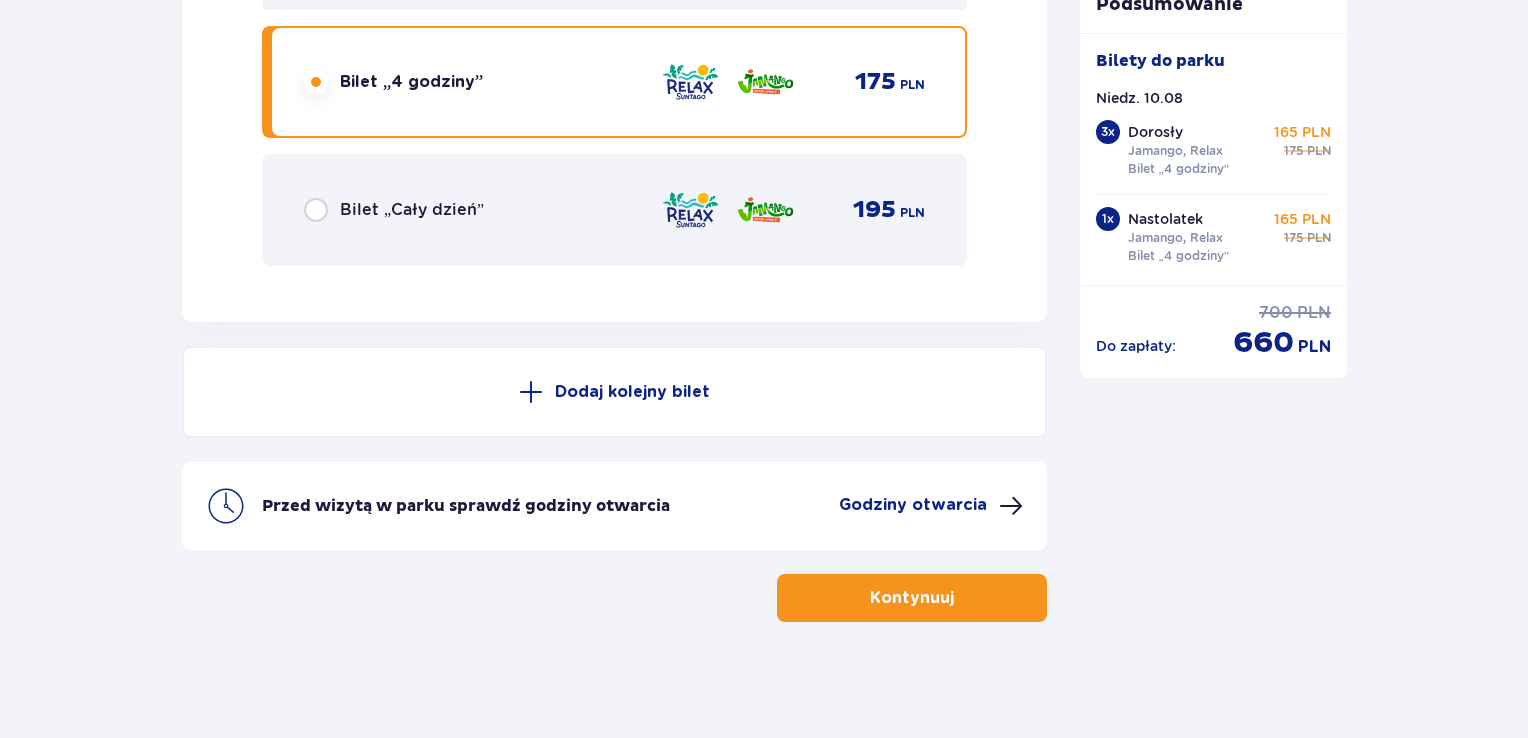 click on "Godziny otwarcia" at bounding box center [913, 505] 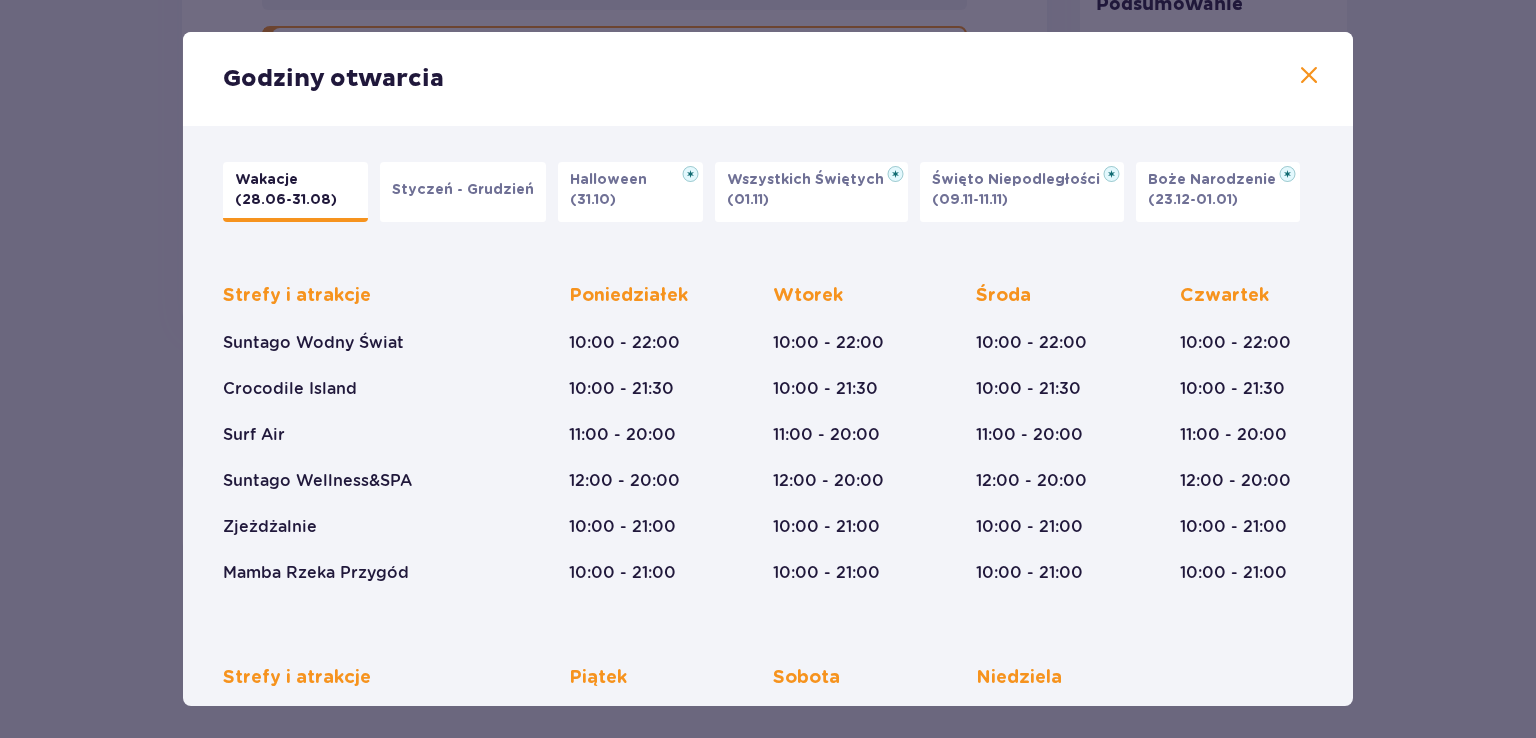 click on "Wakacje  (28.06-31.08) Styczeń - Grudzień Halloween  (31.10) Wszystkich Świętych  (01.11) Święto Niepodległości  (09.11-11.11) Boże Narodzenie  (23.12-01.01) Strefy i atrakcje Suntago Wodny Świat Crocodile Island Surf Air Suntago Wellness&SPA Zjeżdżalnie Mamba Rzeka Przygód Poniedziałek 10:00 - 22:00 10:00 - 21:30 11:00 - 20:00 12:00 - 20:00 10:00 - 21:00 10:00 - 21:00 Wtorek 10:00 - 22:00 10:00 - 21:30 11:00 - 20:00 12:00 - 20:00 10:00 - 21:00 10:00 - 21:00 Środa 10:00 - 22:00 10:00 - 21:30 11:00 - 20:00 12:00 - 20:00 10:00 - 21:00 10:00 - 21:00 Czwartek 10:00 - 22:00 10:00 - 21:30 11:00 - 20:00 12:00 - 20:00 10:00 - 21:00 10:00 - 21:00 Strefy i atrakcje Suntago Wodny Świat Crocodile Island Surf Air Suntago Wellness&SPA Zjeżdżalnie Mamba Rzeka Przygód Piątek 10:00 - 22:00 10:00 - 21:30 11:00 - 20:00 12:00 - 20:00 10:00 - 21:00 10:00 - 21:00 Sobota 10:00 - 22:00 10:00 - 21:30 11:00 - 20:00 12:00 - 20:00 10:00 - 21:00 10:00 - 21:00 Niedziela 10:00 - 22:00 10:00 - 21:30 11:00 - 20:00" at bounding box center (768, 566) 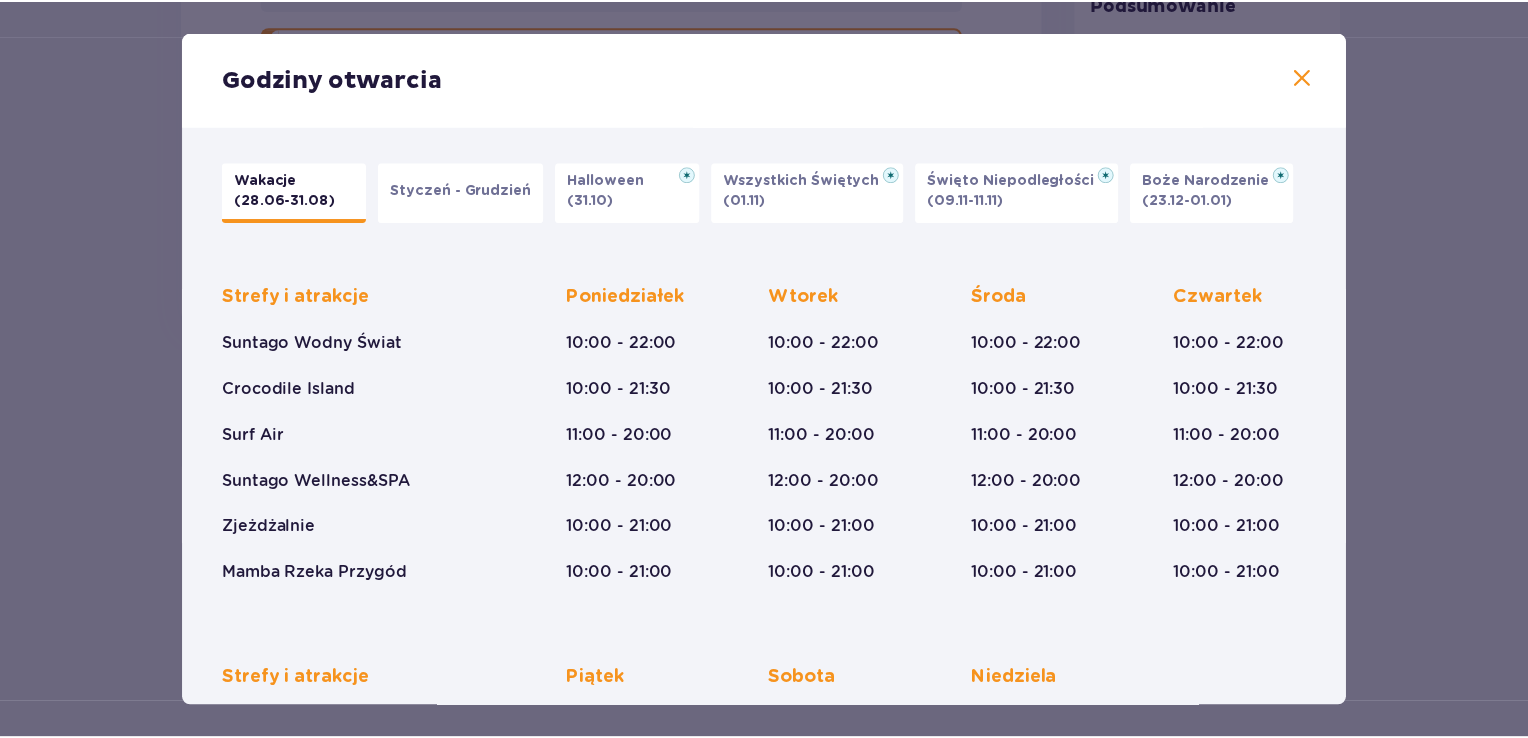 scroll, scrollTop: 300, scrollLeft: 0, axis: vertical 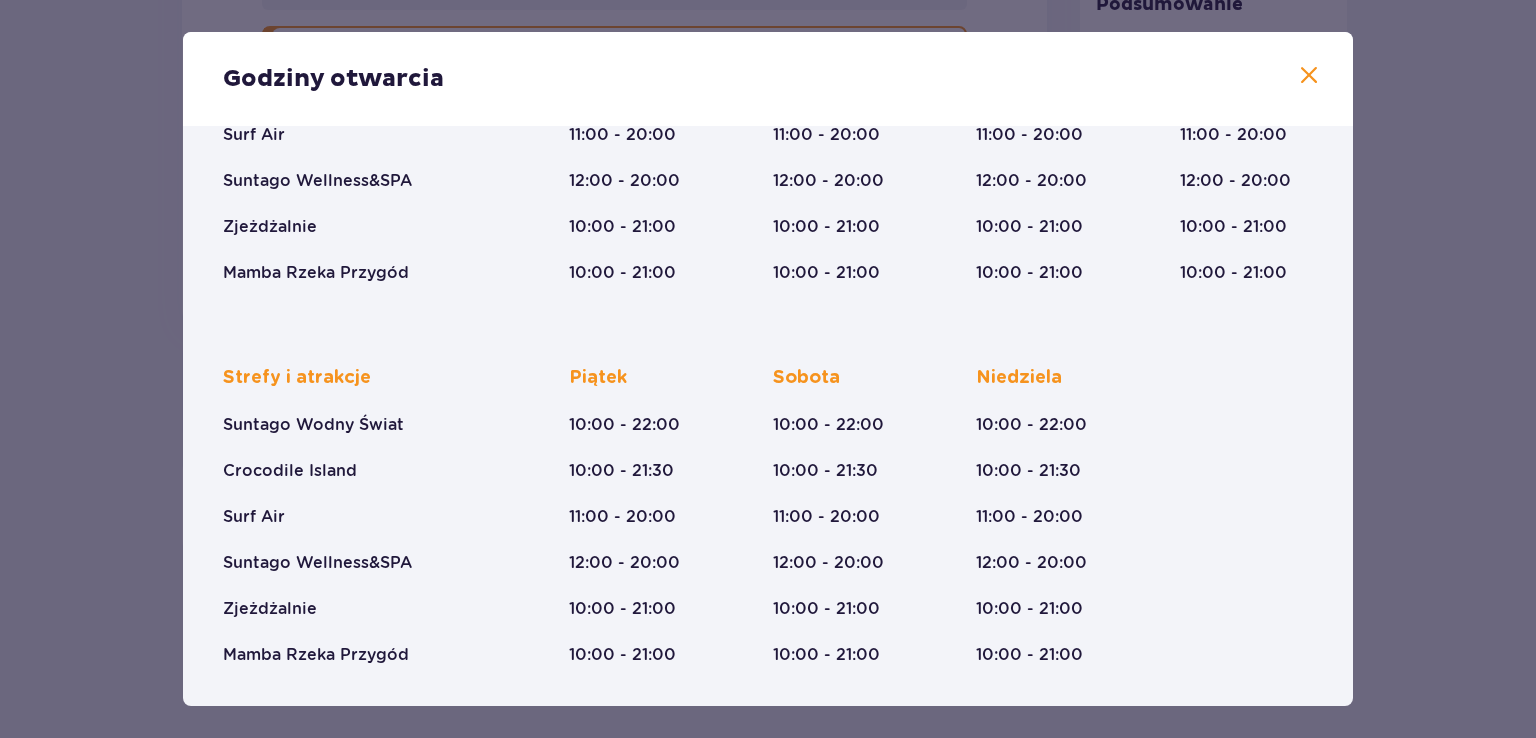 click at bounding box center [1309, 76] 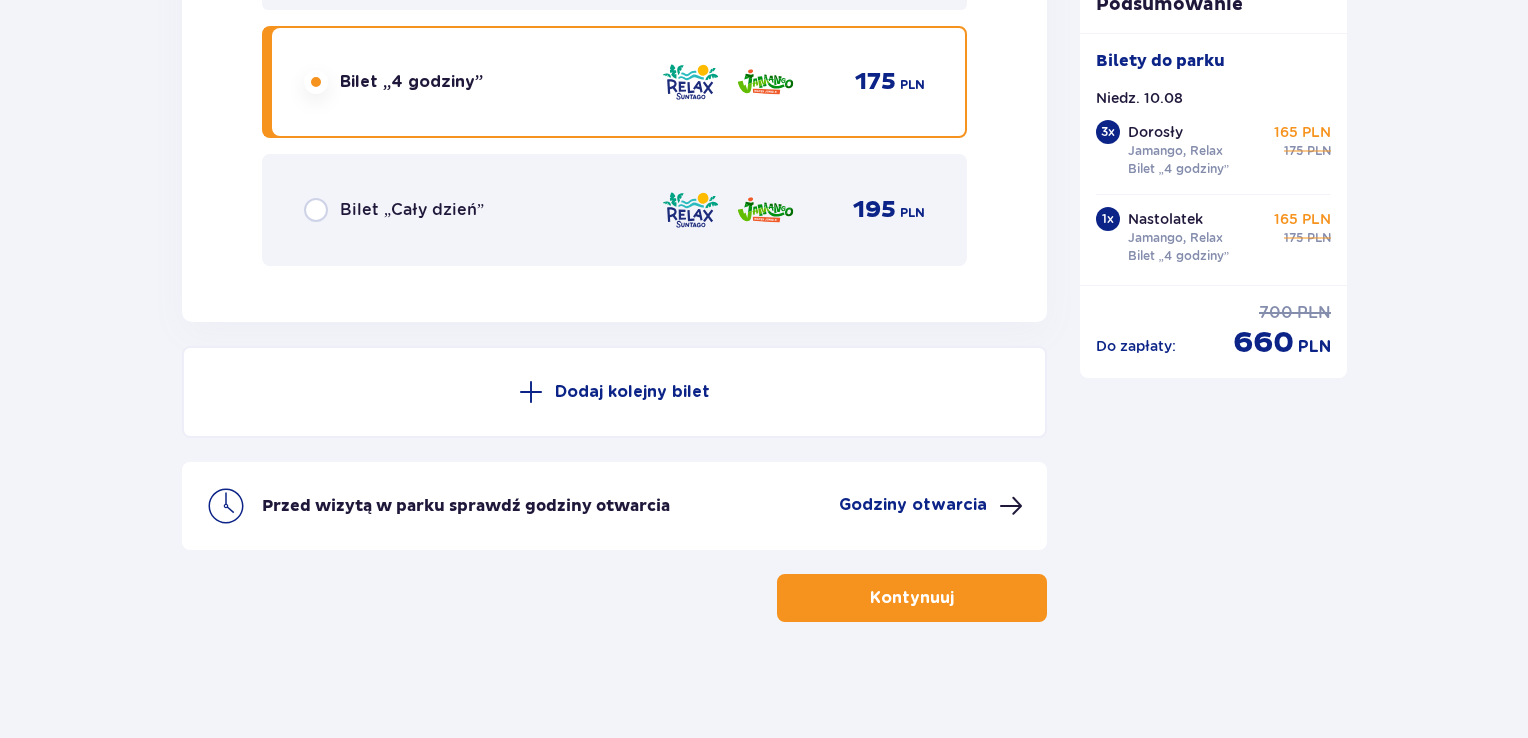 click on "Kontynuuj" at bounding box center [912, 598] 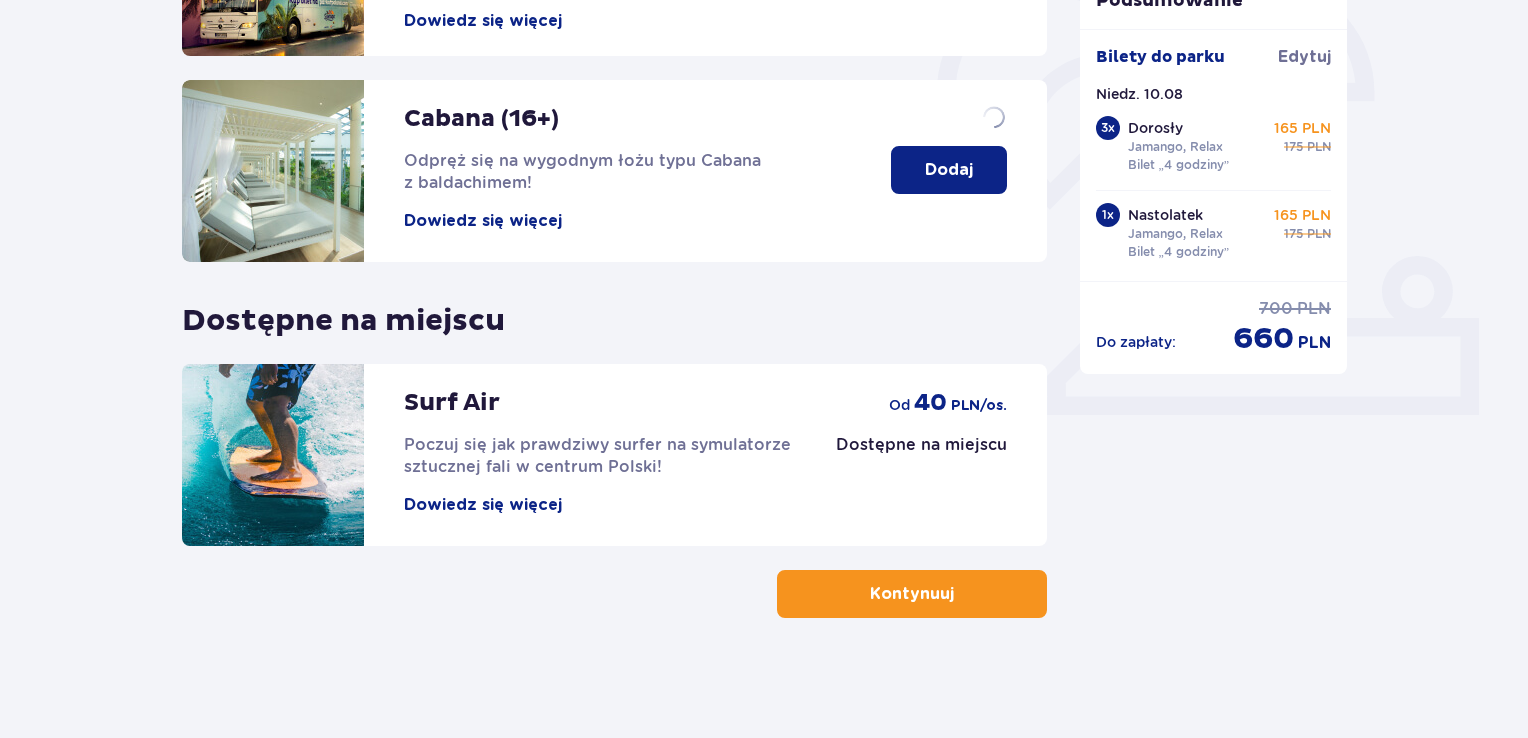scroll, scrollTop: 0, scrollLeft: 0, axis: both 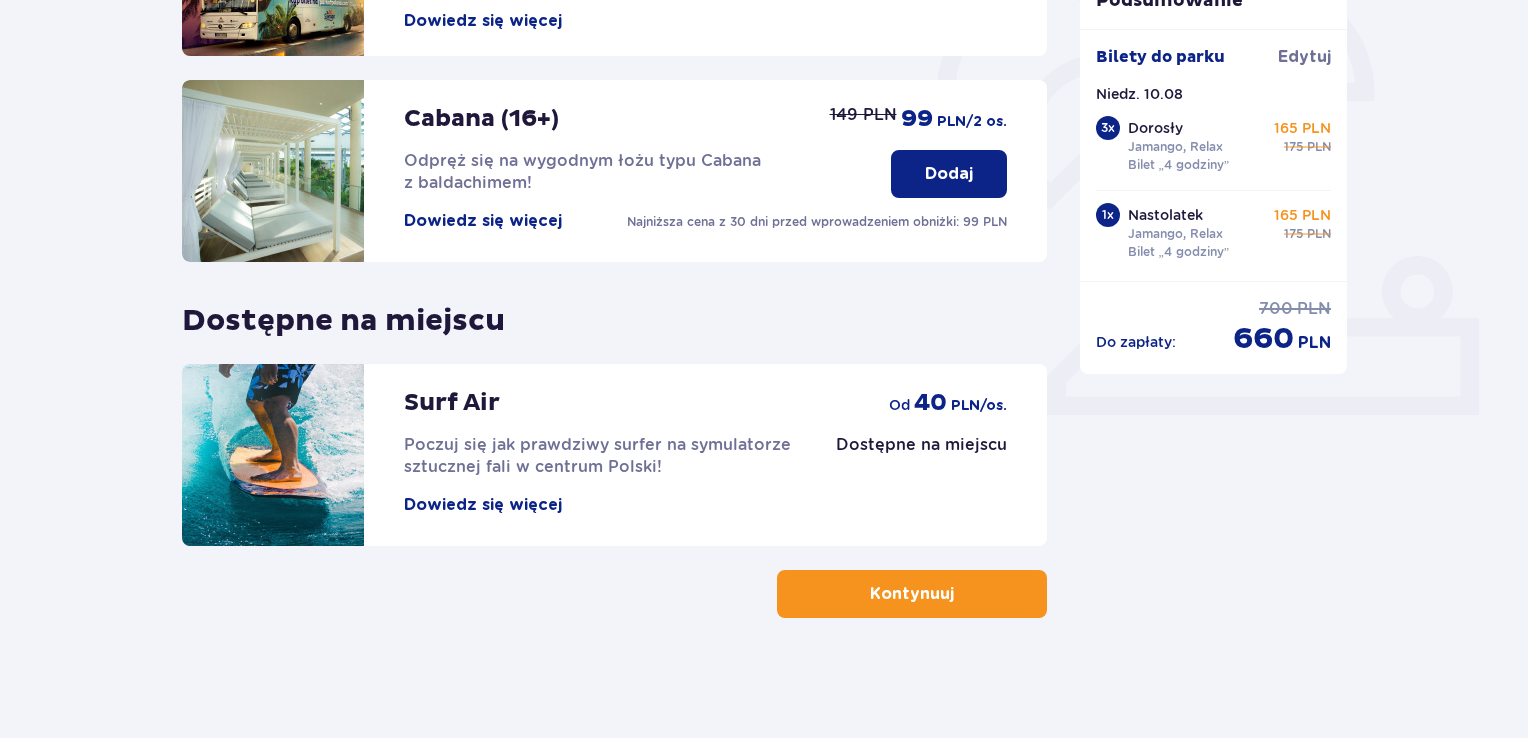 click on "Dowiedz się więcej" at bounding box center [483, 505] 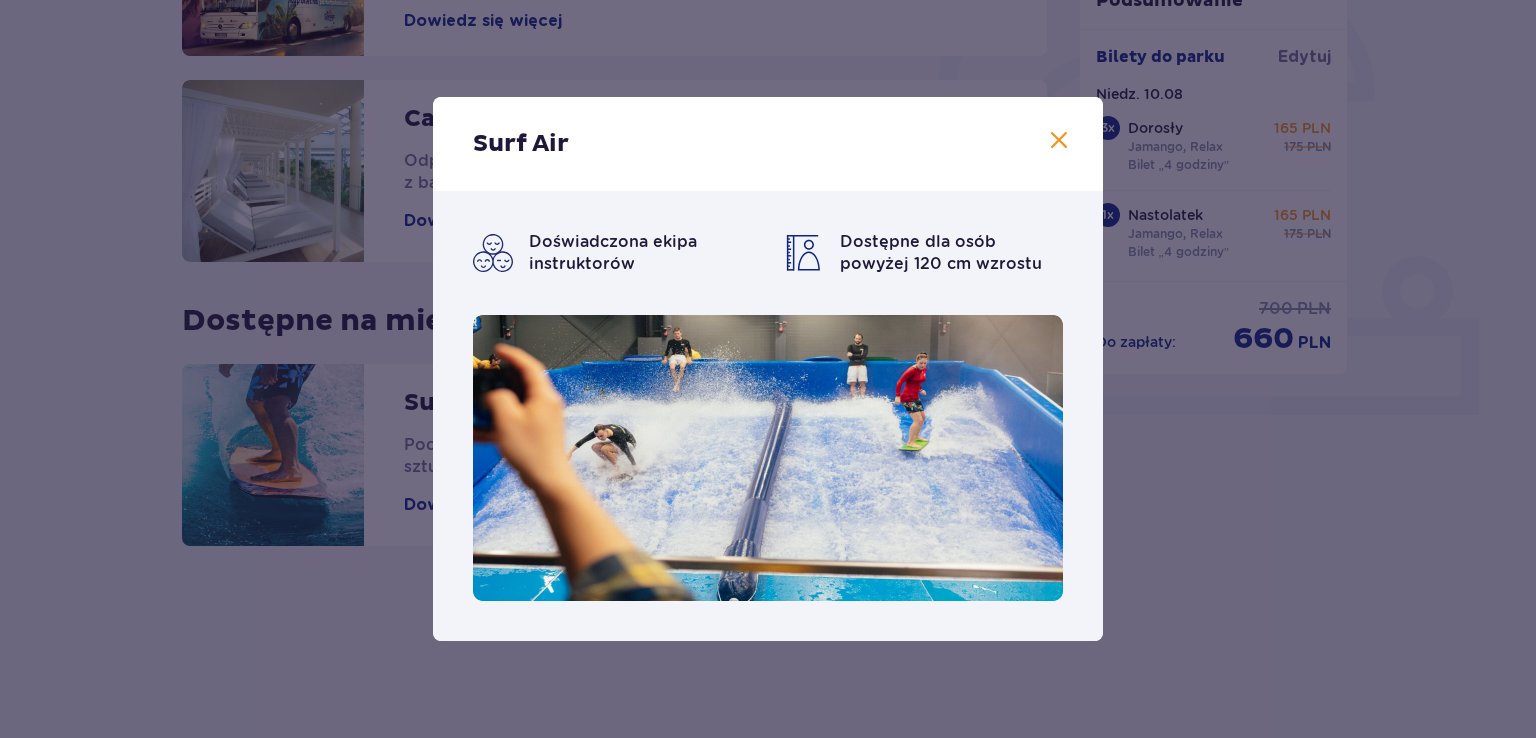 click at bounding box center [1059, 141] 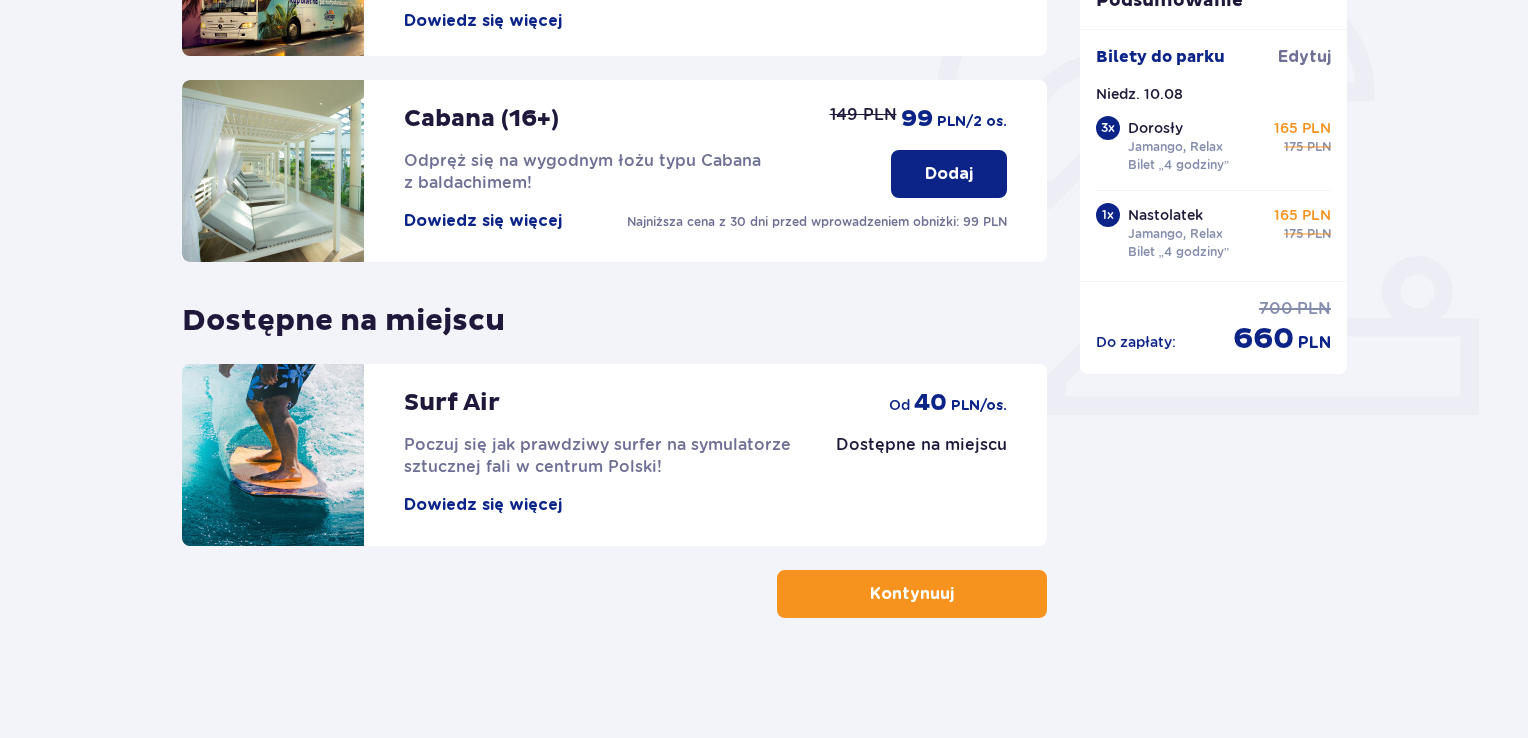 click on "Kontynuuj" at bounding box center (912, 594) 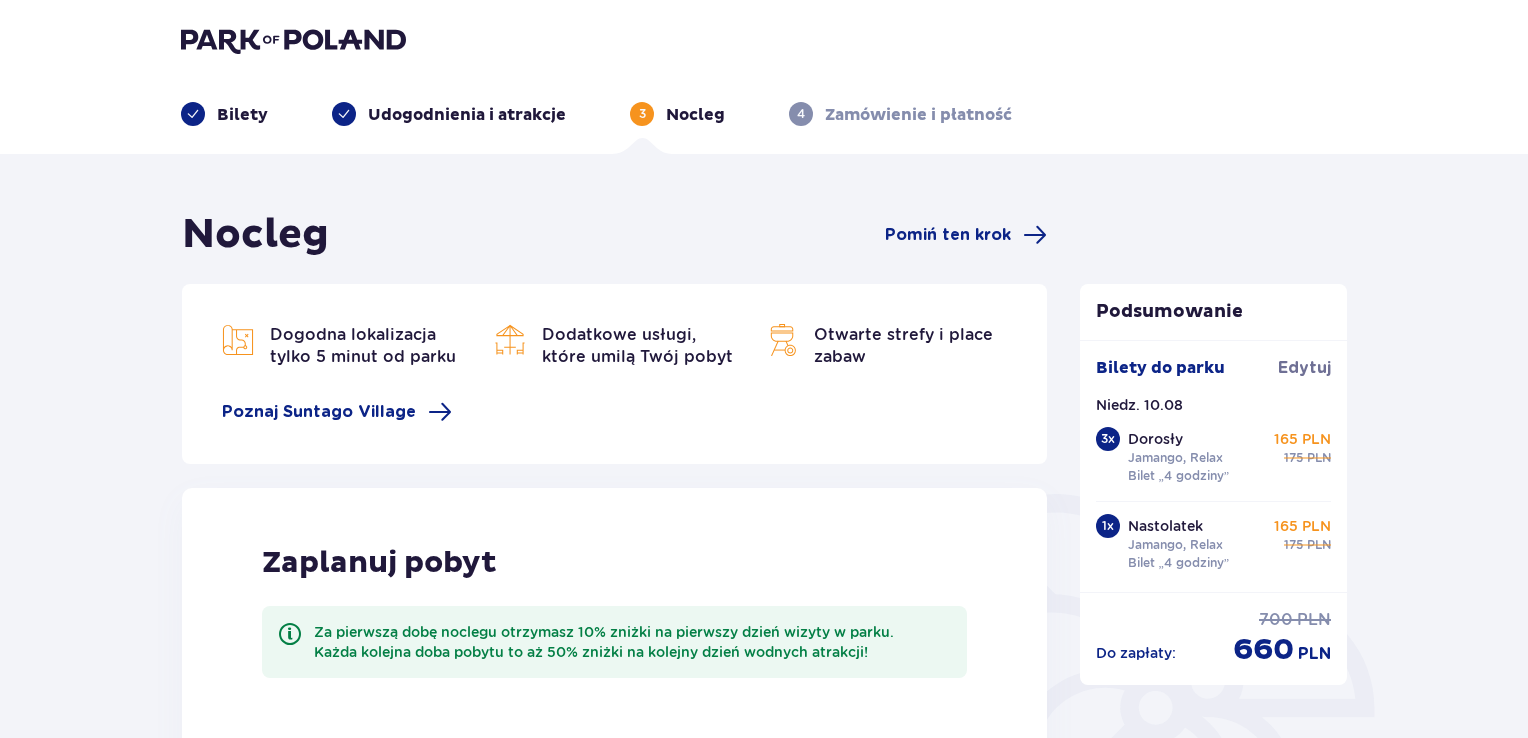 scroll, scrollTop: 0, scrollLeft: 0, axis: both 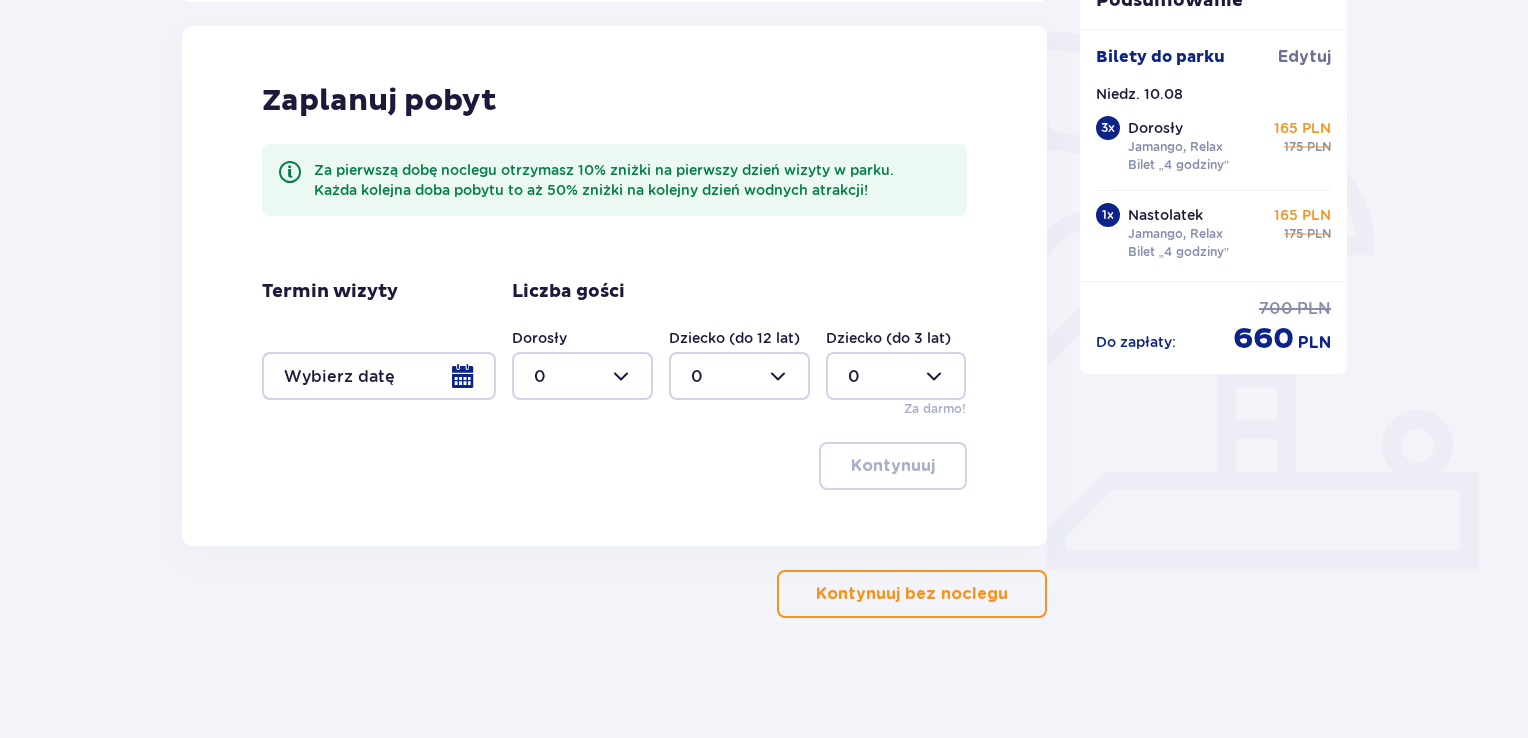 click on "Kontynuuj bez noclegu" at bounding box center [912, 594] 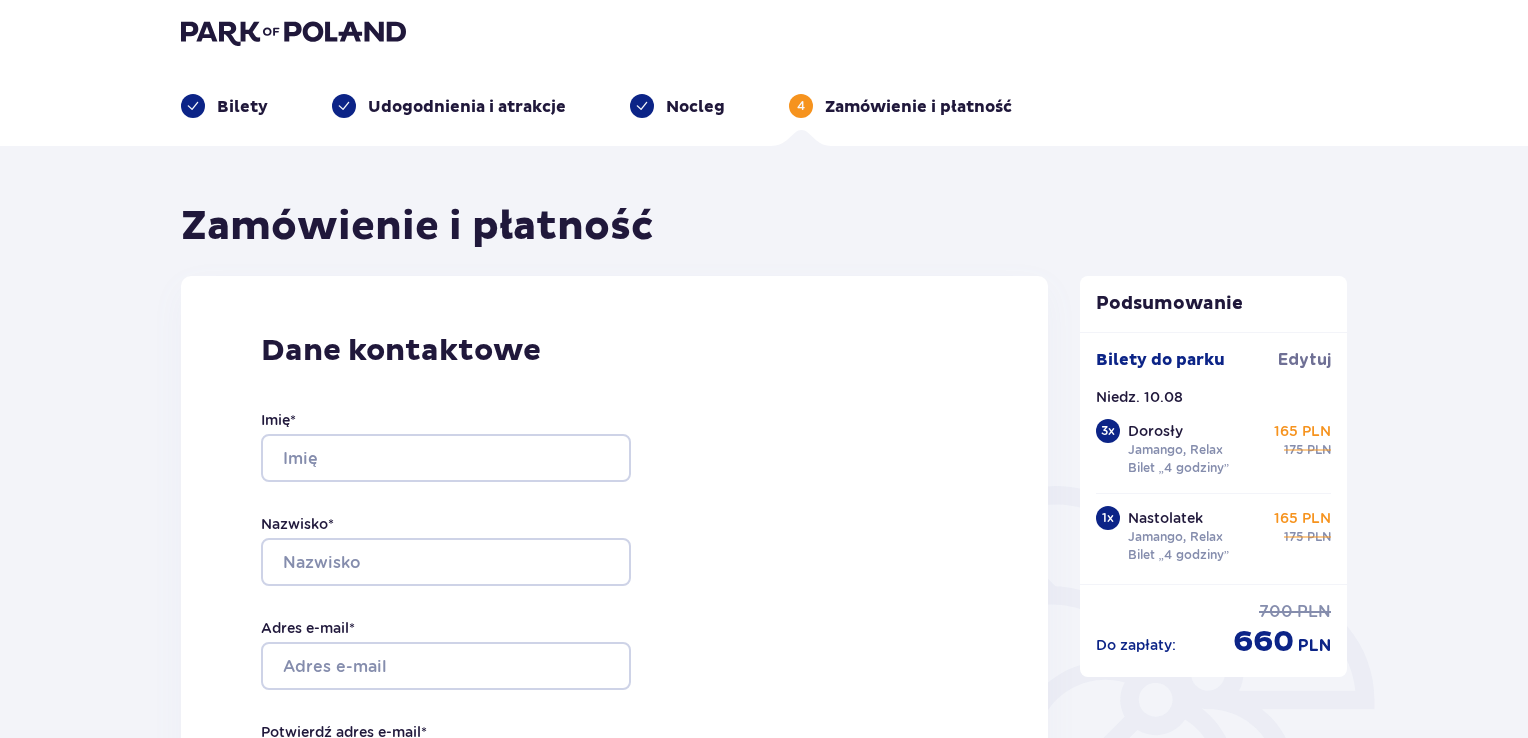 scroll, scrollTop: 0, scrollLeft: 0, axis: both 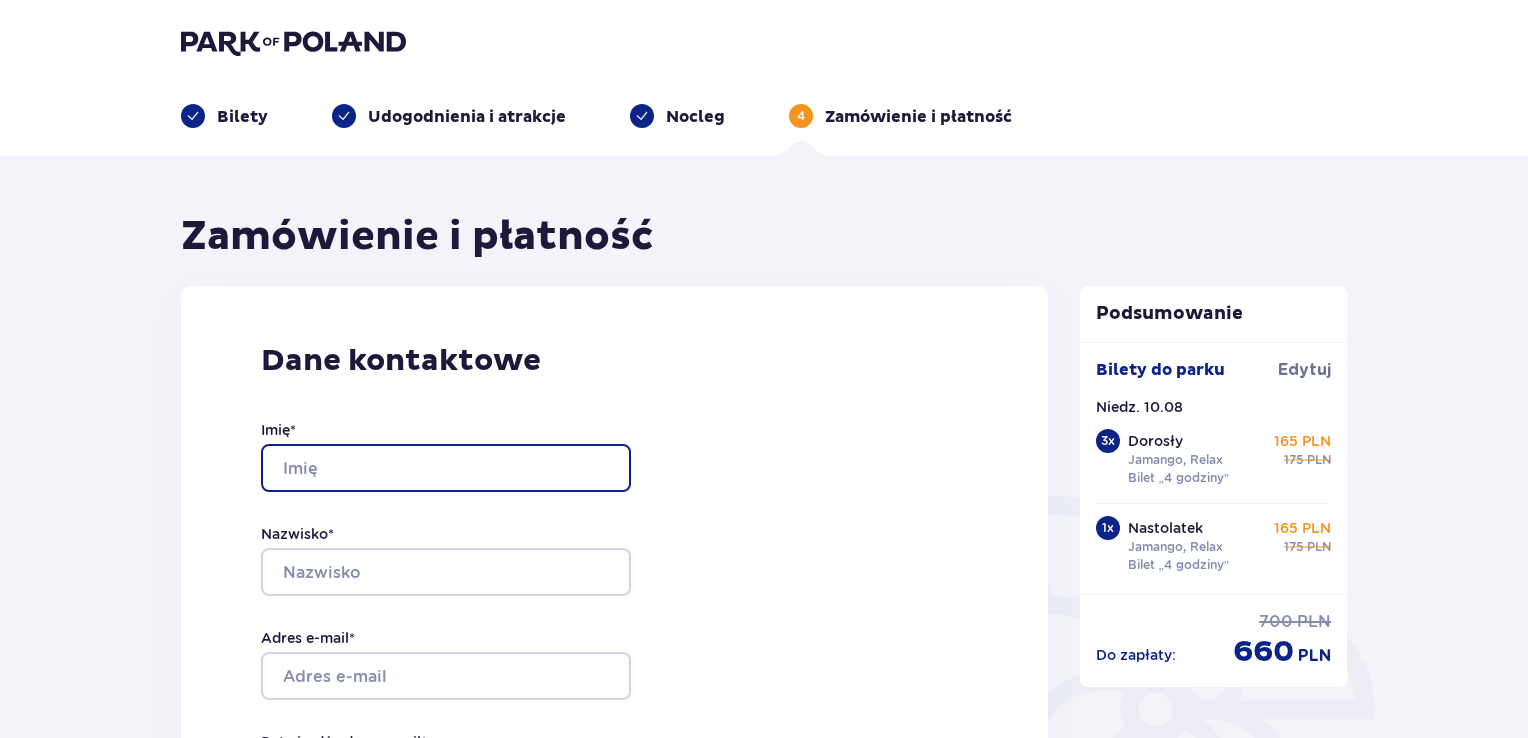 click on "Imię *" at bounding box center (446, 468) 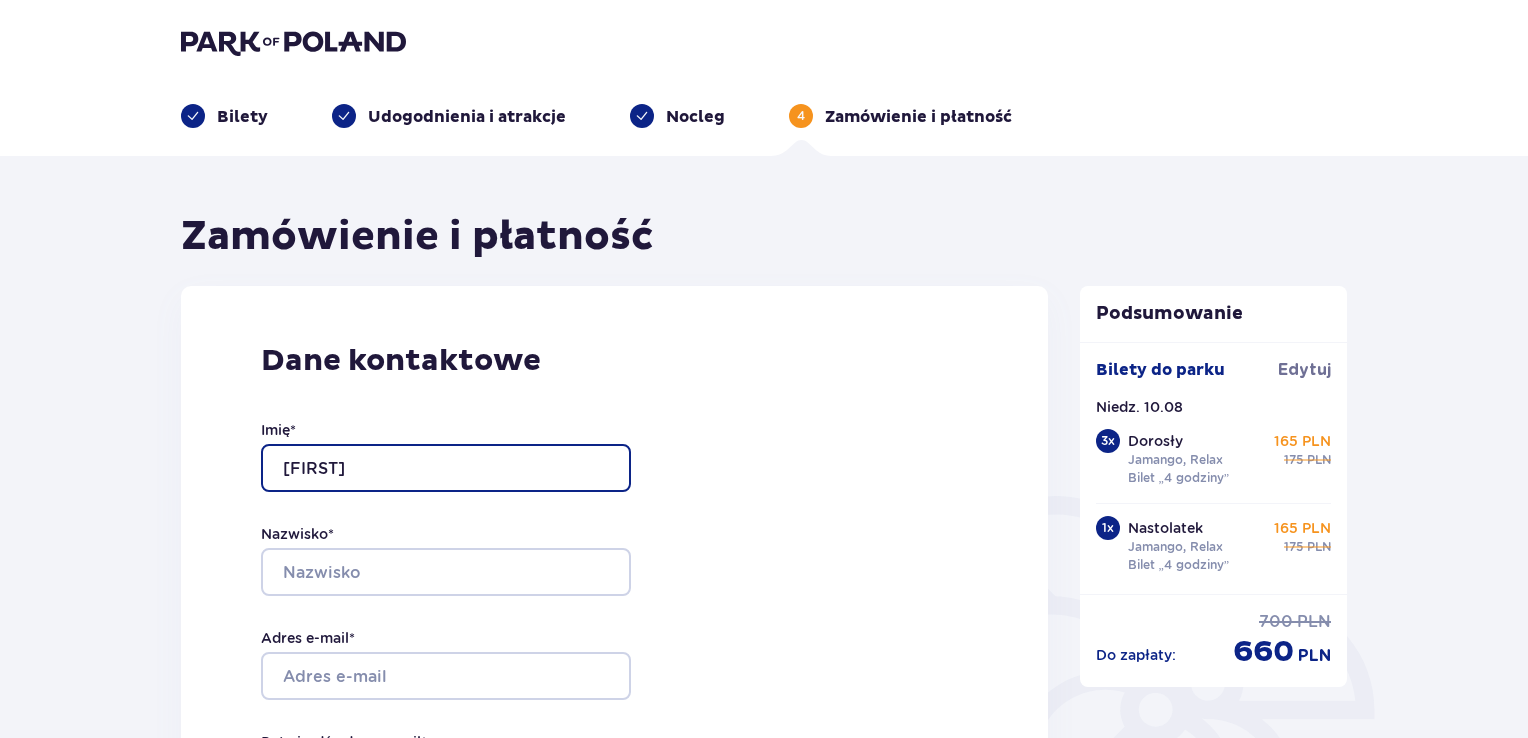type on "[FIRST]" 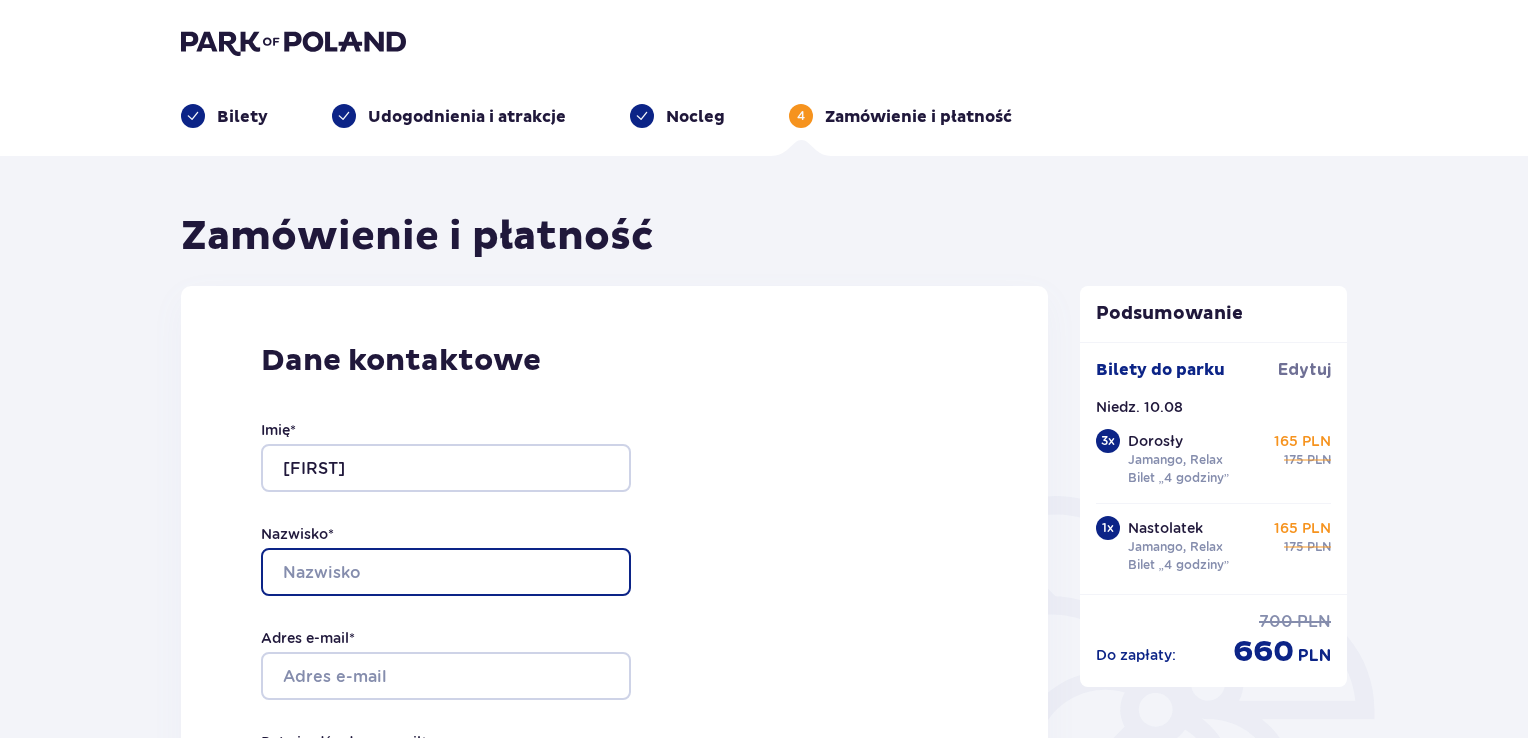 click on "Nazwisko *" at bounding box center (446, 572) 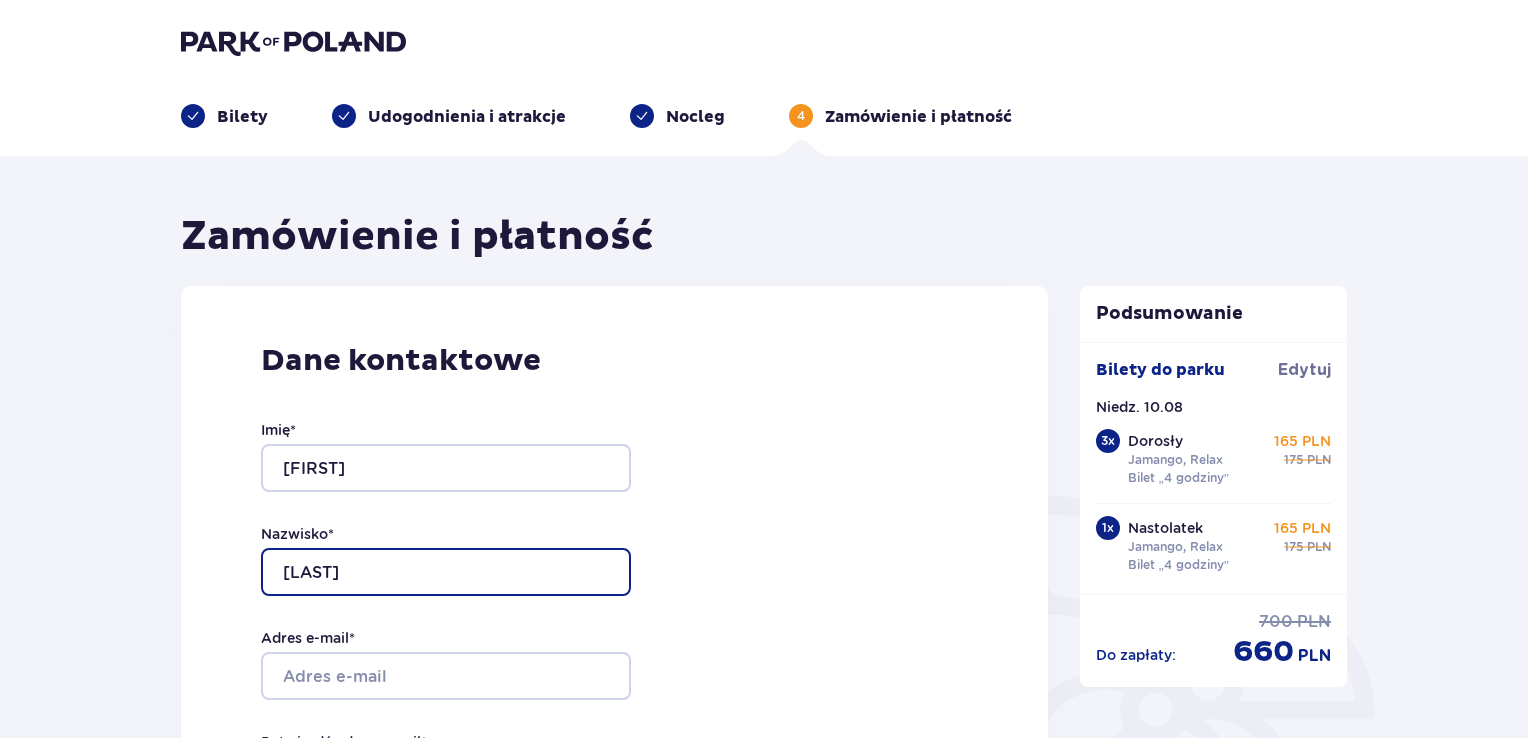 type on "[LAST]" 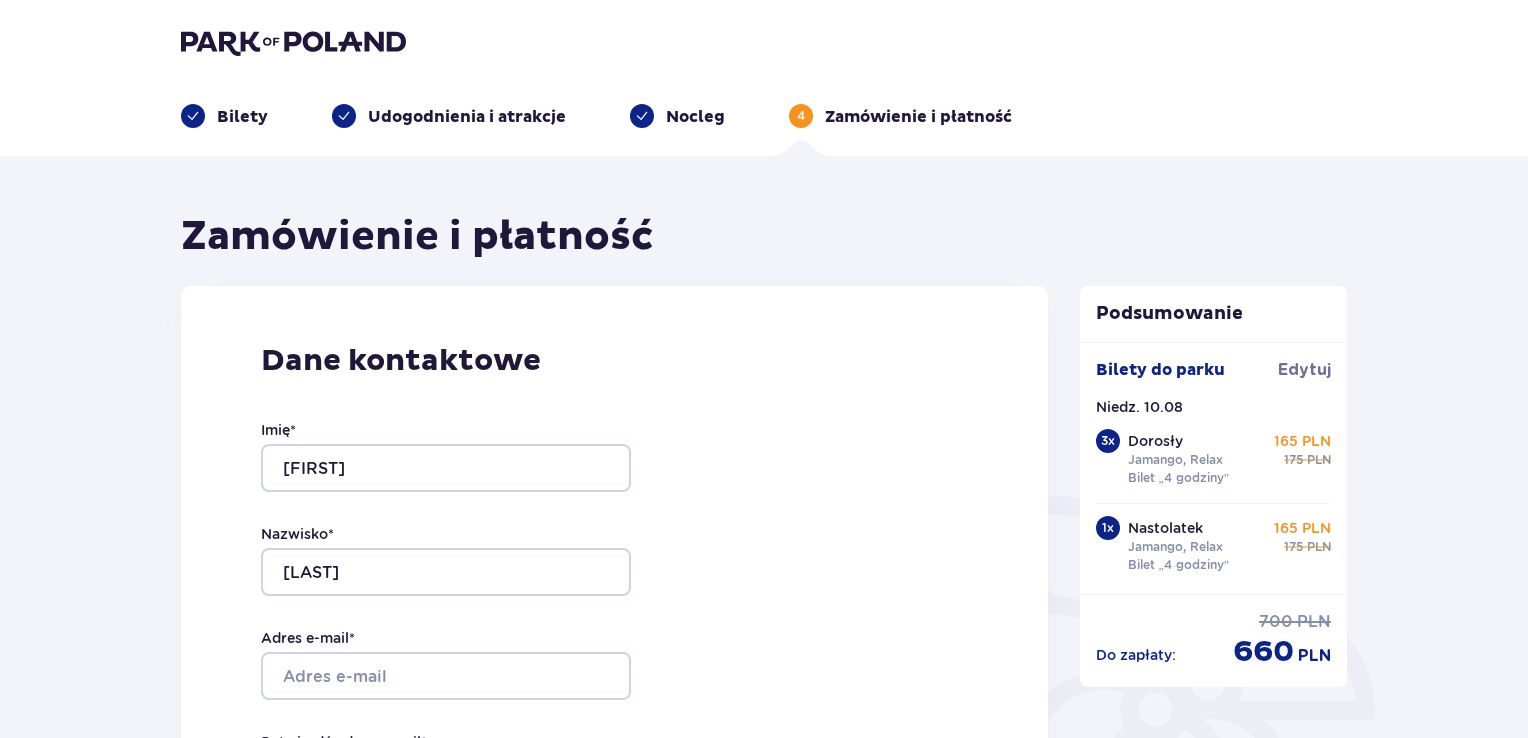 click on "Dane kontaktowe Imię * [FIRST] Nazwisko * [LAST] Adres e-mail * [EMAIL] Potwierdź adres e-mail * [EMAIL] Numer telefonu * [PHONE] Numer telefonu, wraz z kodem kraju, np. [PHONE] Chcę fakturę na firmę Jeśli nie prowadzisz działalności gospodarczej lub innej spółki, automatycznie wystawimy Ci fakturę imienną. Dodaj adres do faktury imiennej" at bounding box center (614, 706) 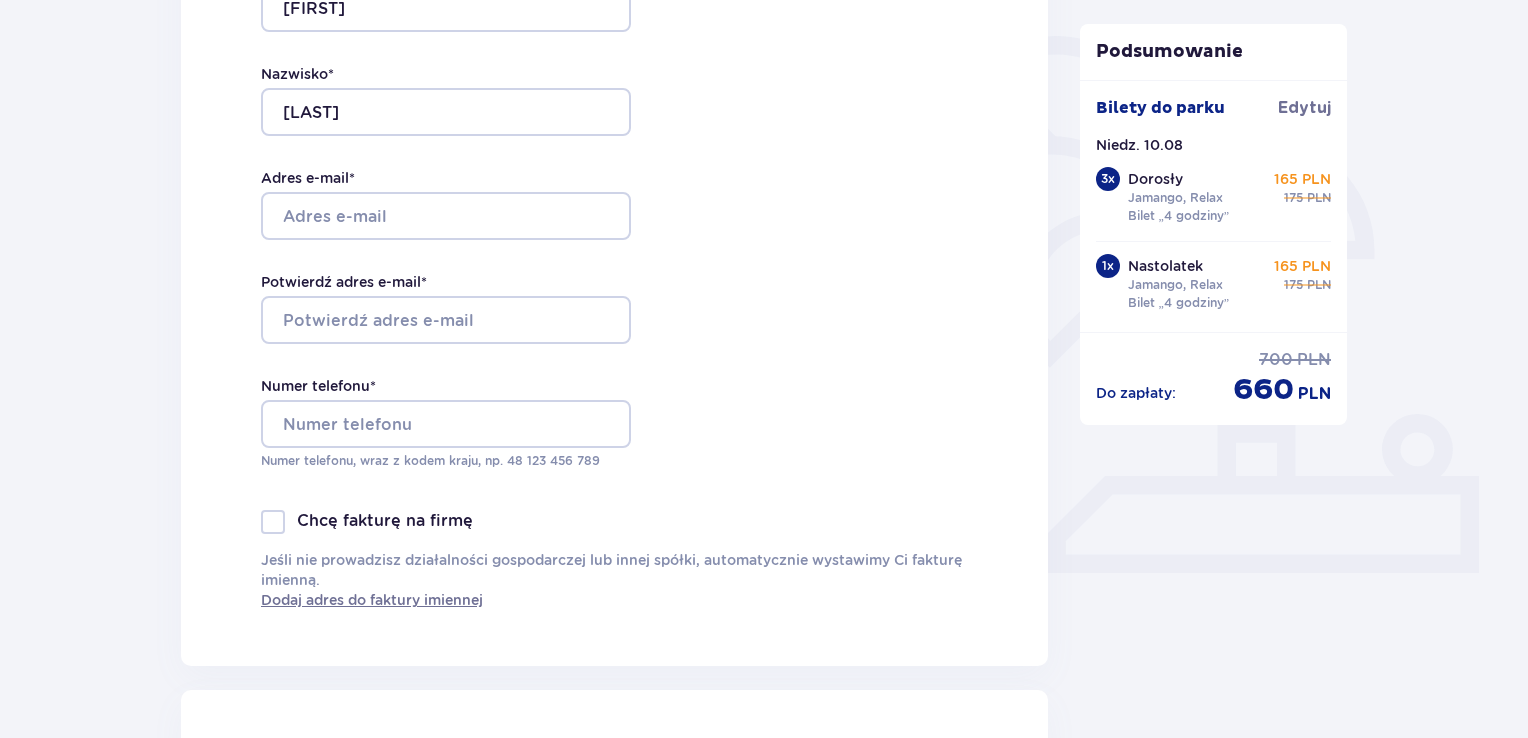 scroll, scrollTop: 472, scrollLeft: 0, axis: vertical 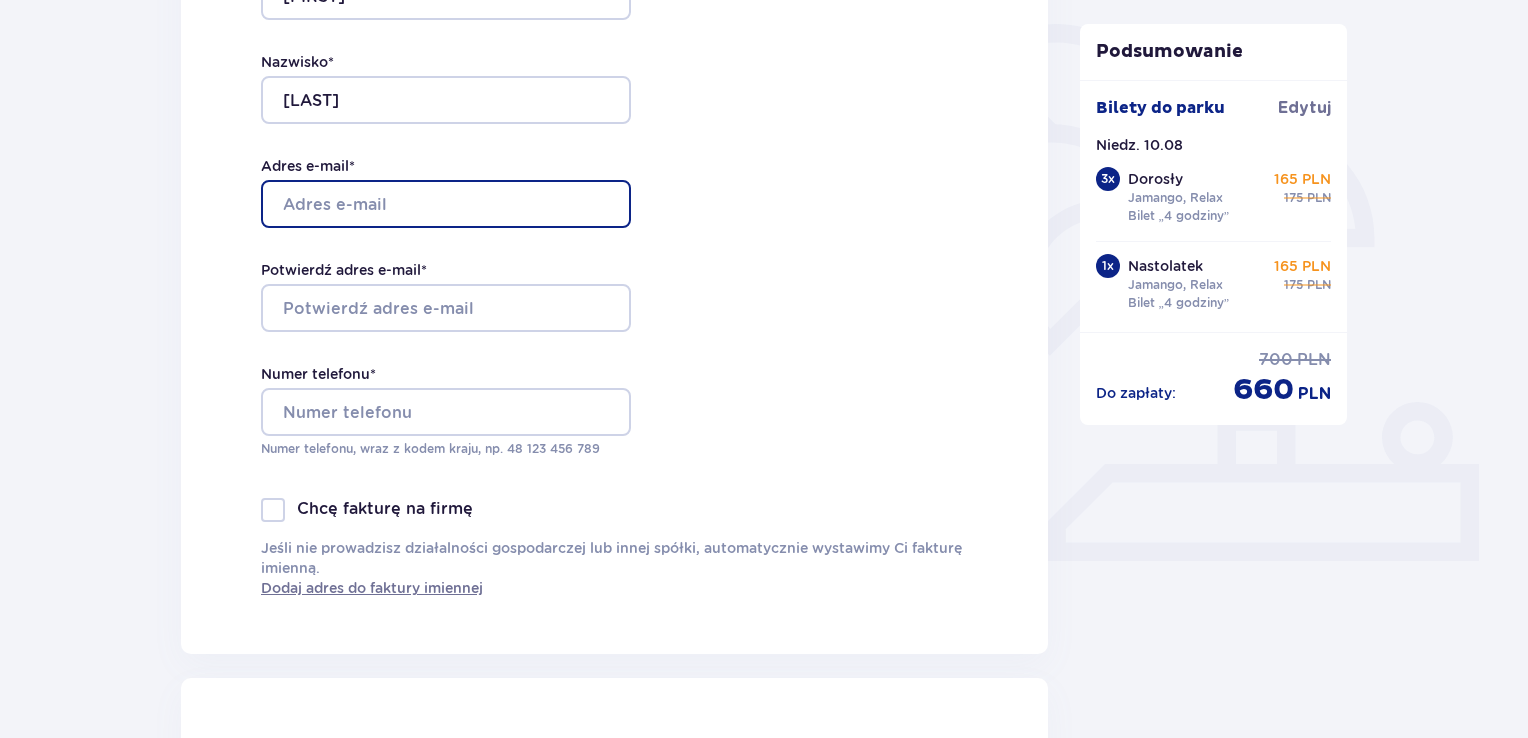 click on "Adres e-mail *" at bounding box center (446, 204) 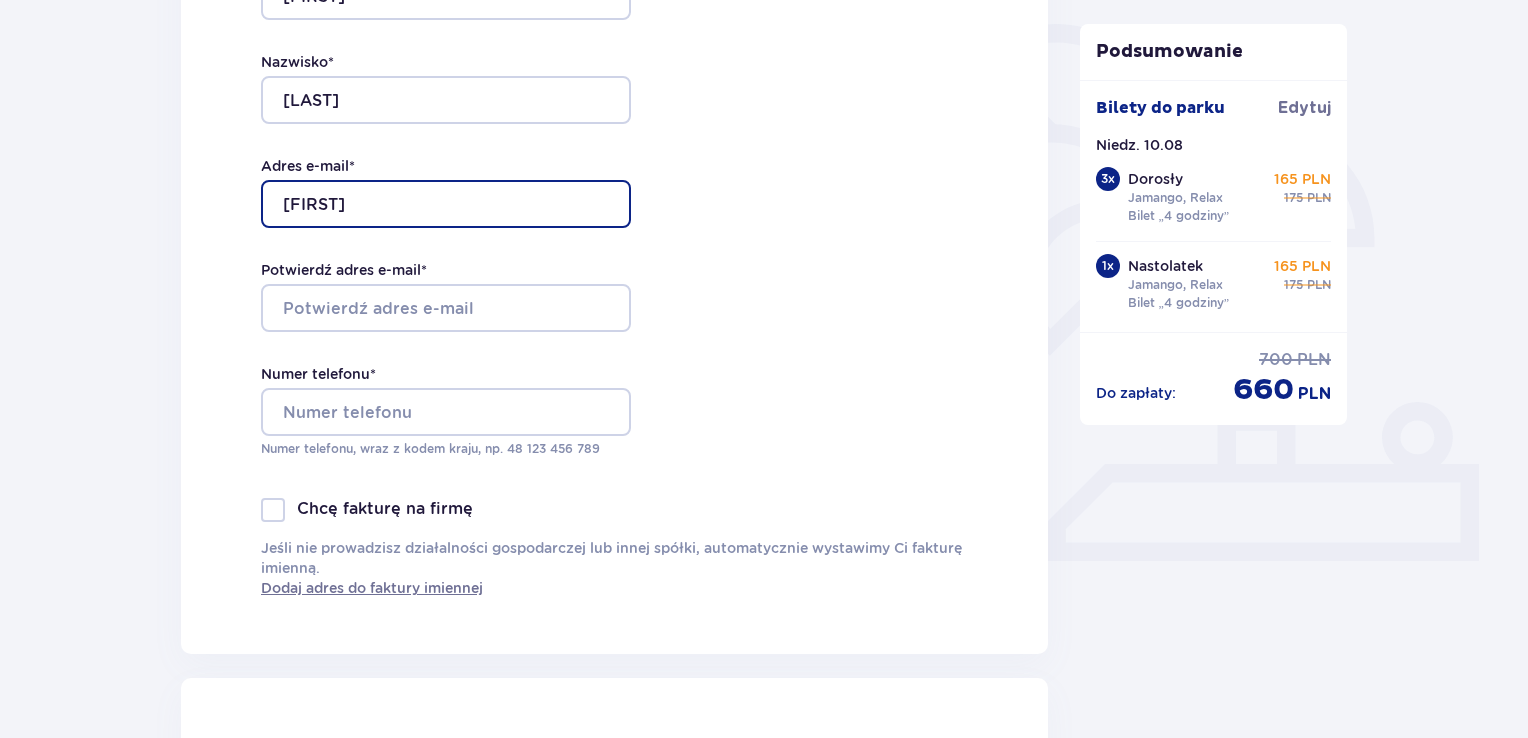 type on "[EMAIL]" 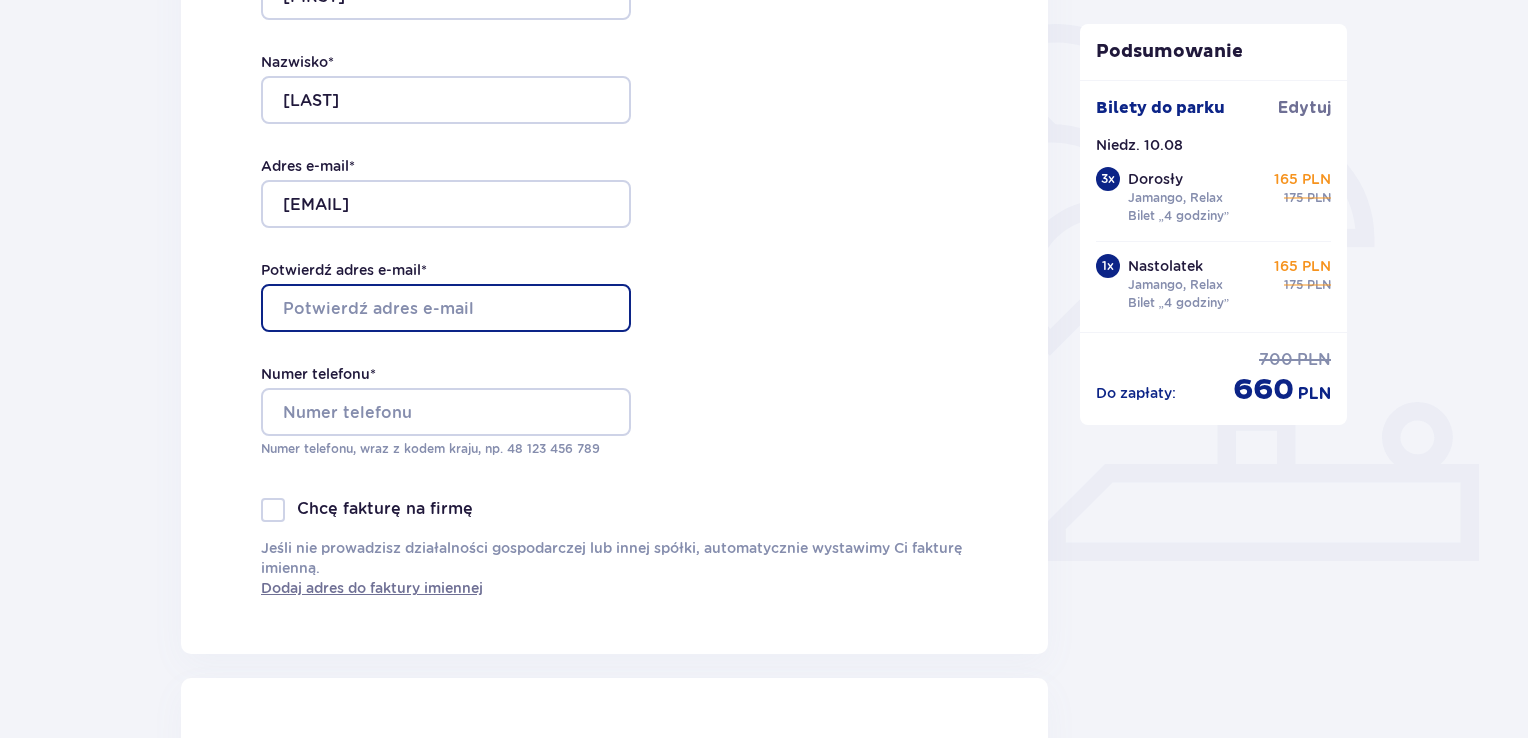 click on "Potwierdź adres e-mail *" at bounding box center [446, 308] 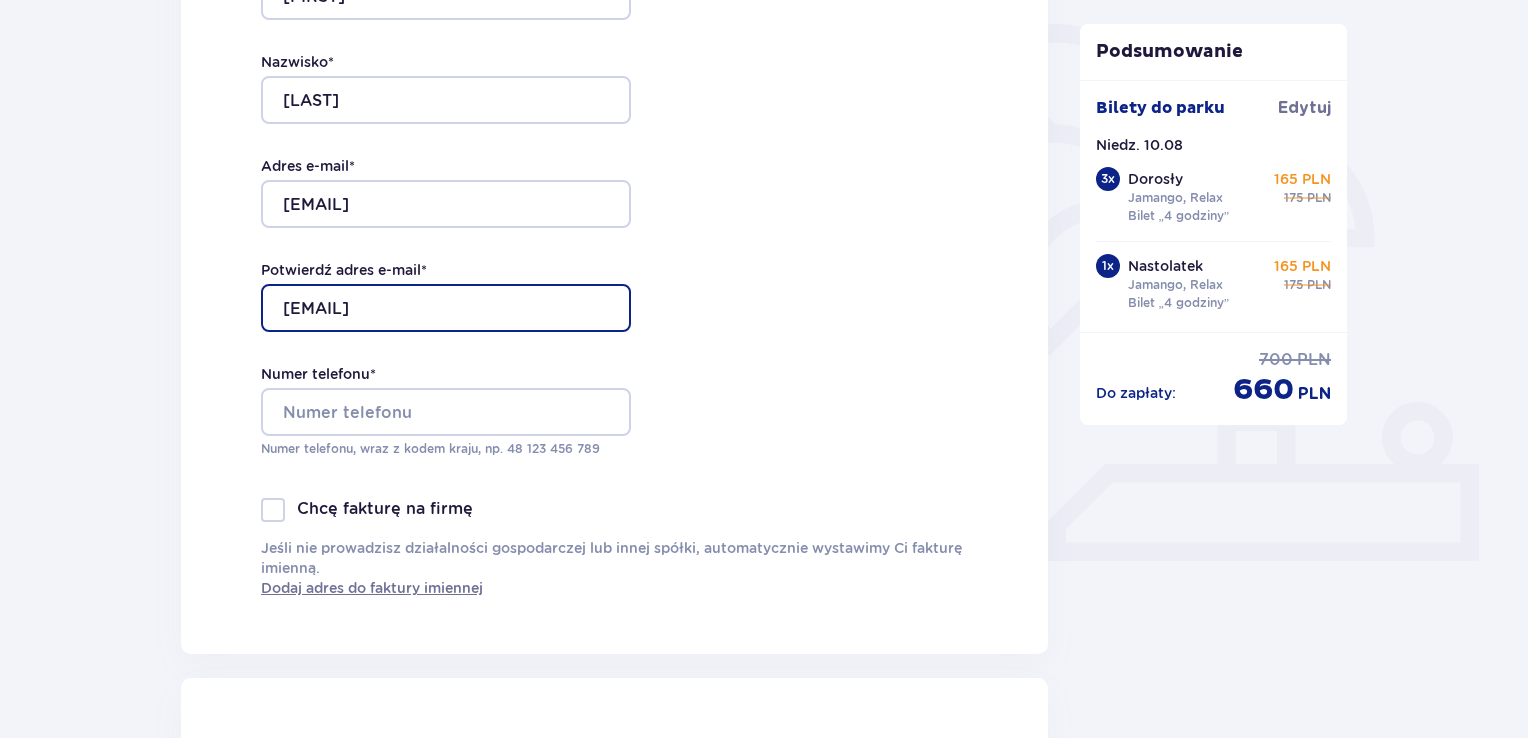 type on "[EMAIL]" 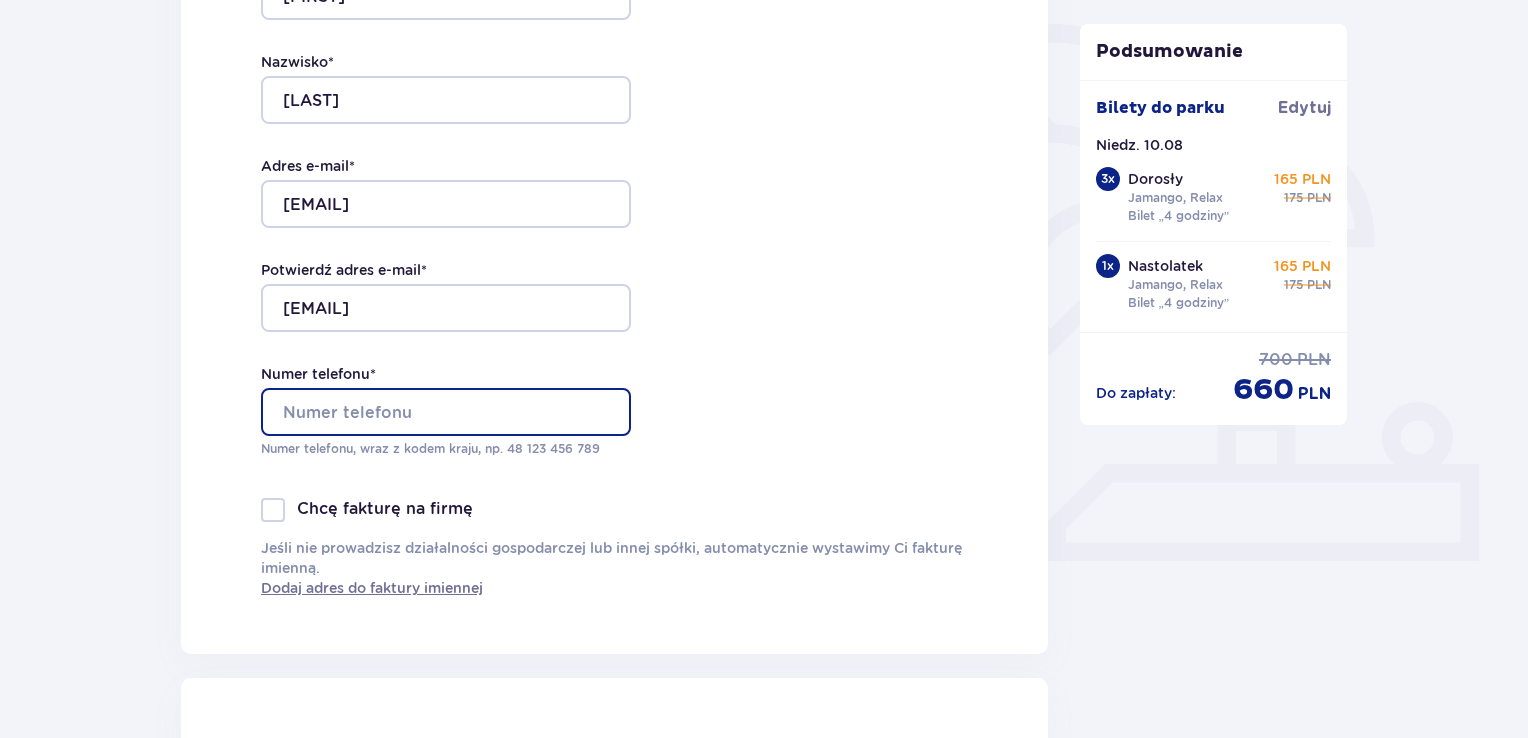 click on "Numer telefonu *" at bounding box center [446, 412] 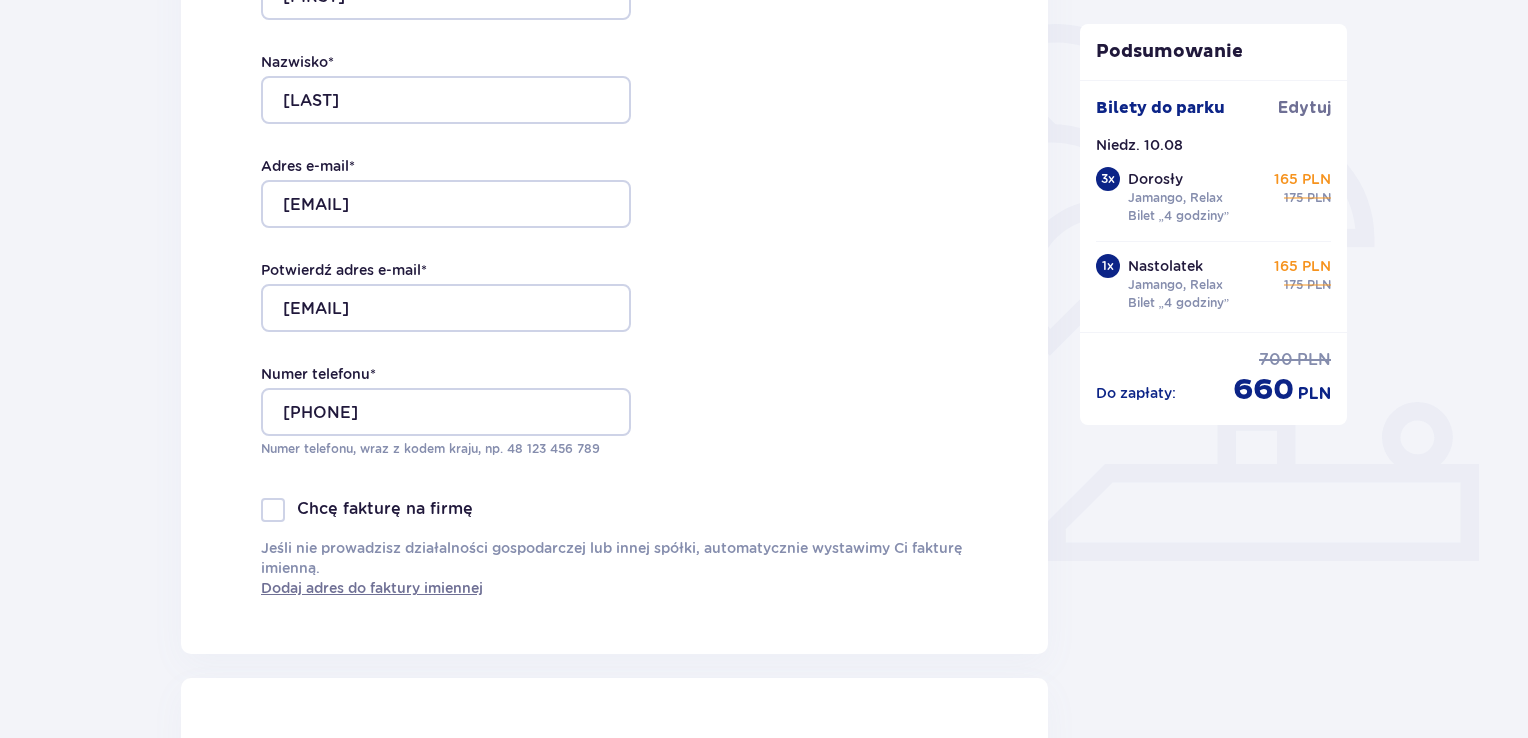 click on "Chcę fakturę na firmę" at bounding box center (614, 510) 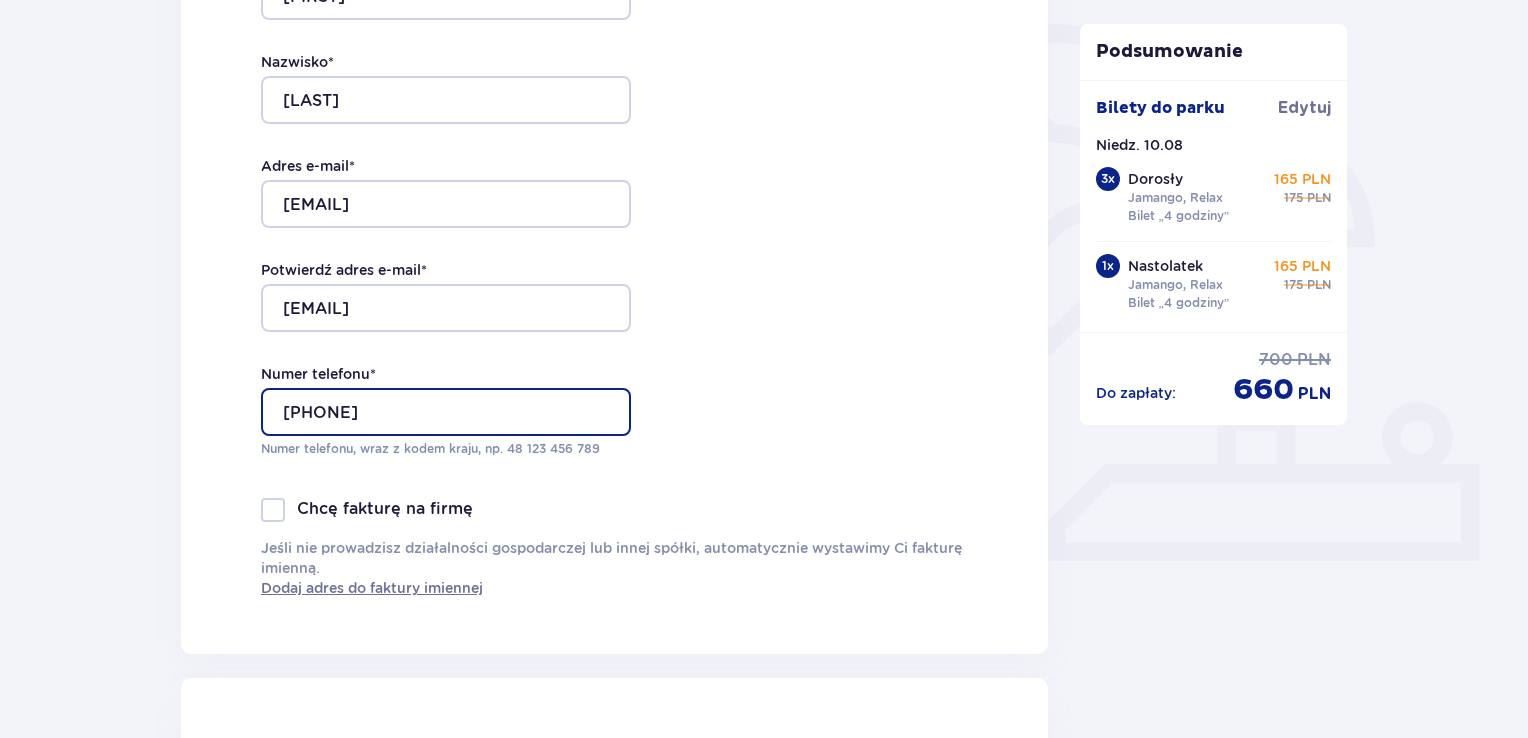 click on "[PHONE]" at bounding box center [446, 412] 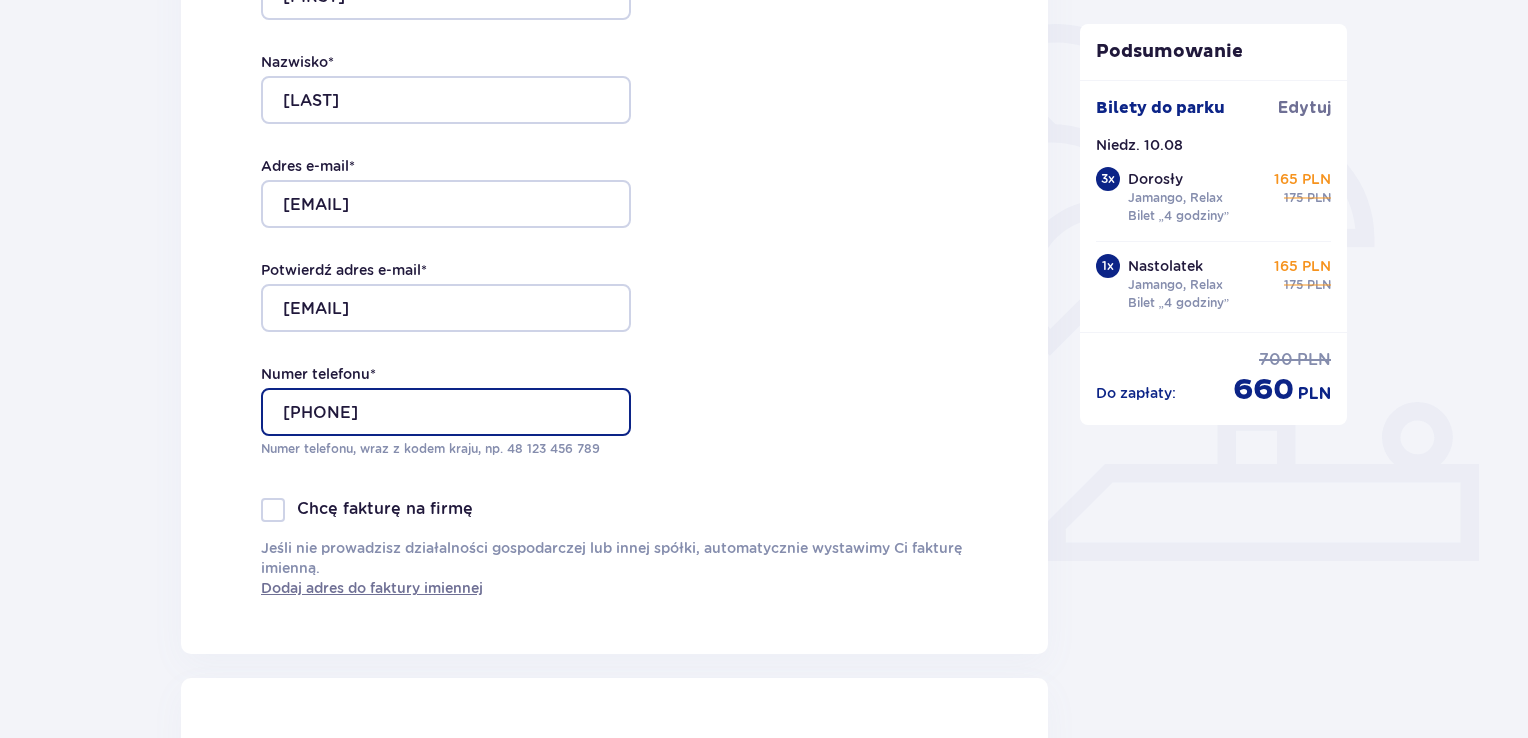 click on "[PHONE]" at bounding box center [446, 412] 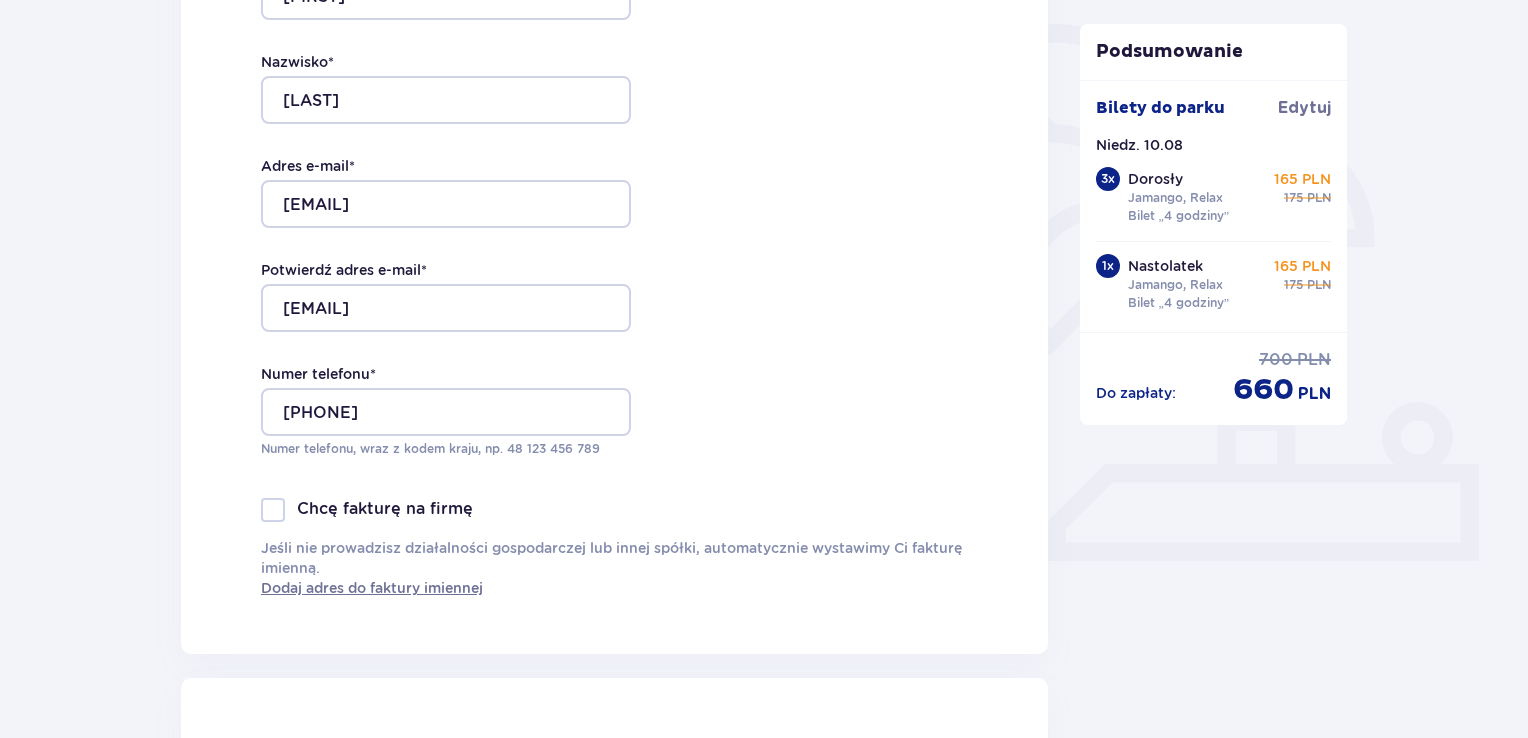 click on "Dane kontaktowe Imię * [FIRST] Nazwisko * [LAST] Adres e-mail * [EMAIL] Potwierdź adres e-mail * [EMAIL] Numer telefonu * [PHONE] Numer telefonu, wraz z kodem kraju, np. [PHONE] Chcę fakturę na firmę Jeśli nie prowadzisz działalności gospodarczej lub innej spółki, automatycznie wystawimy Ci fakturę imienną. Dodaj adres do faktury imiennej" at bounding box center (614, 234) 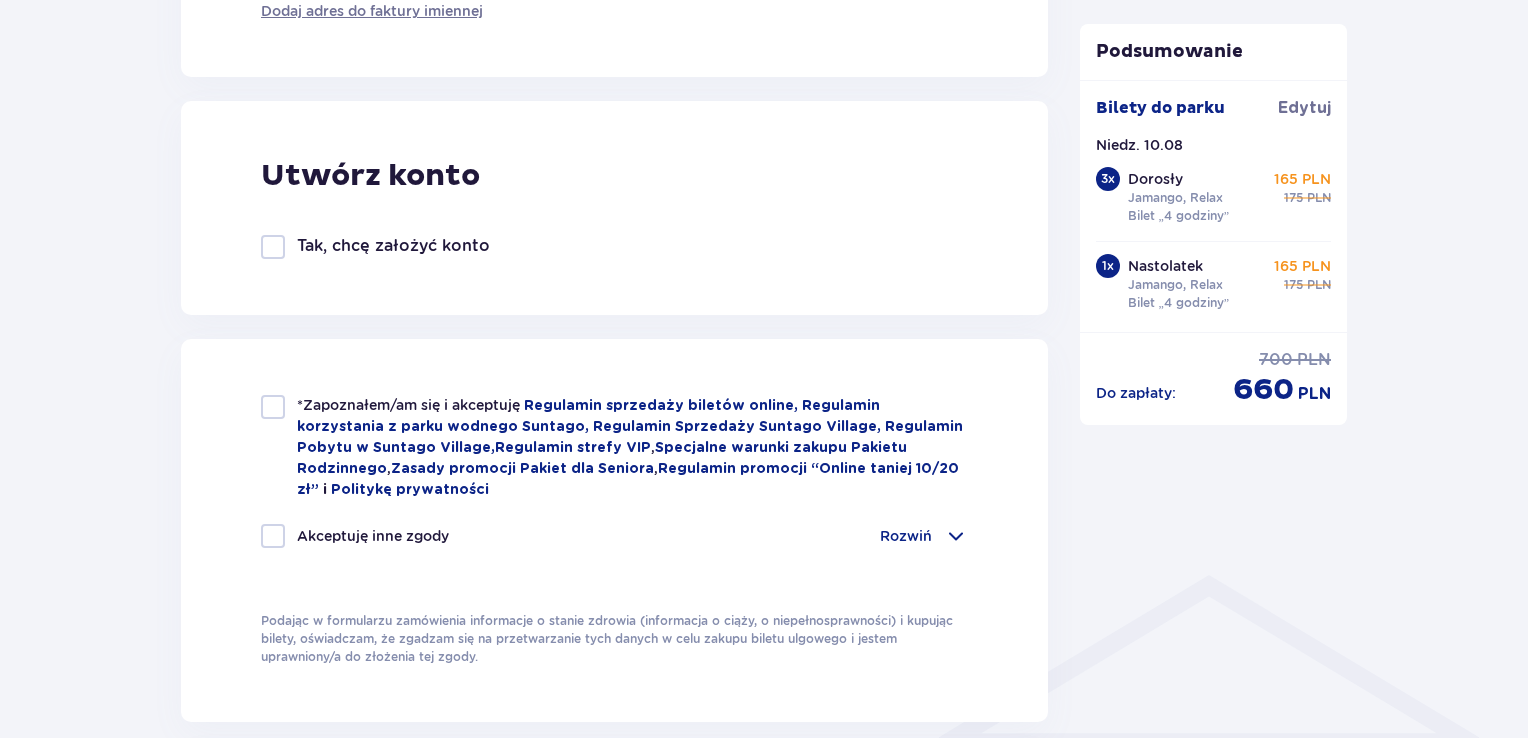 scroll, scrollTop: 1040, scrollLeft: 0, axis: vertical 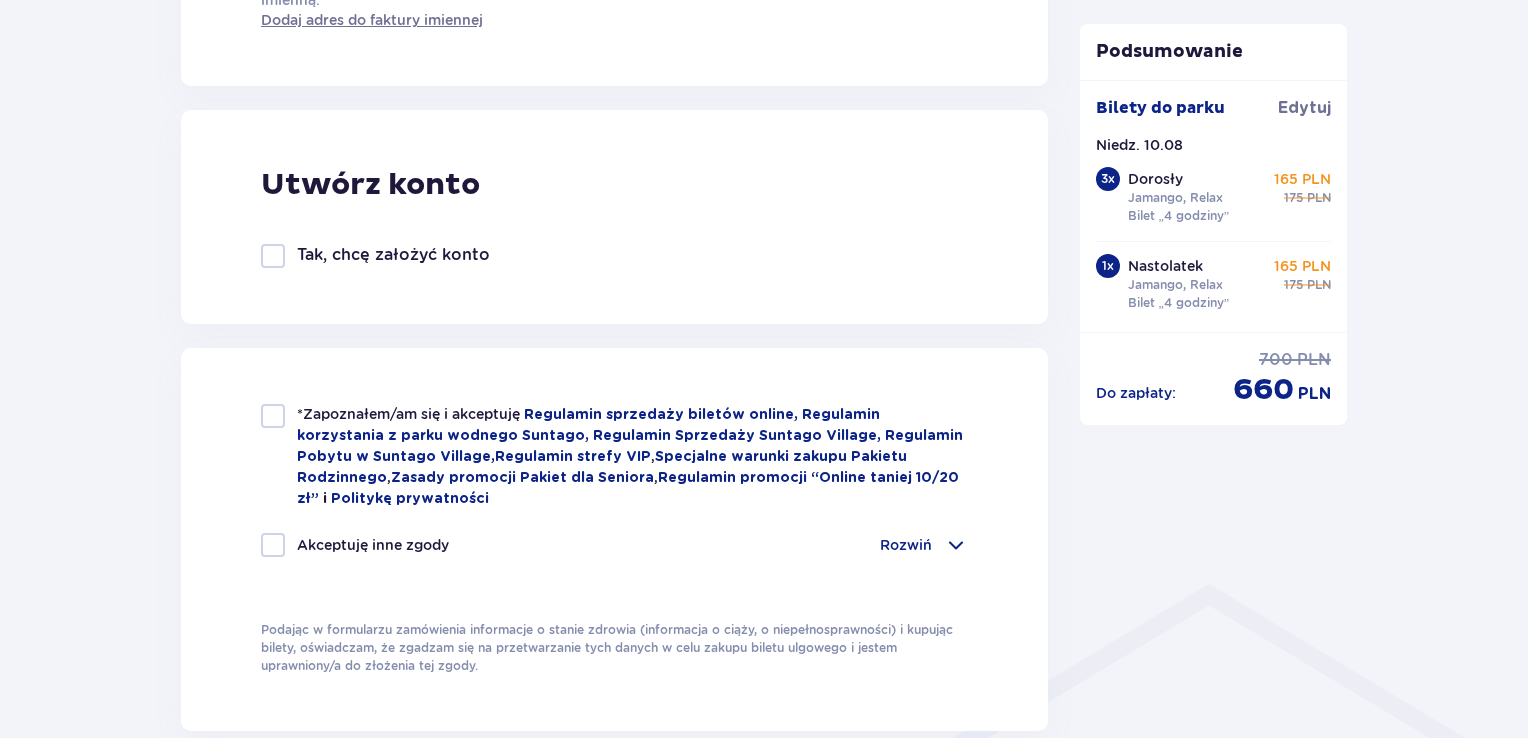 click on "Tak, chcę założyć konto" at bounding box center [375, 256] 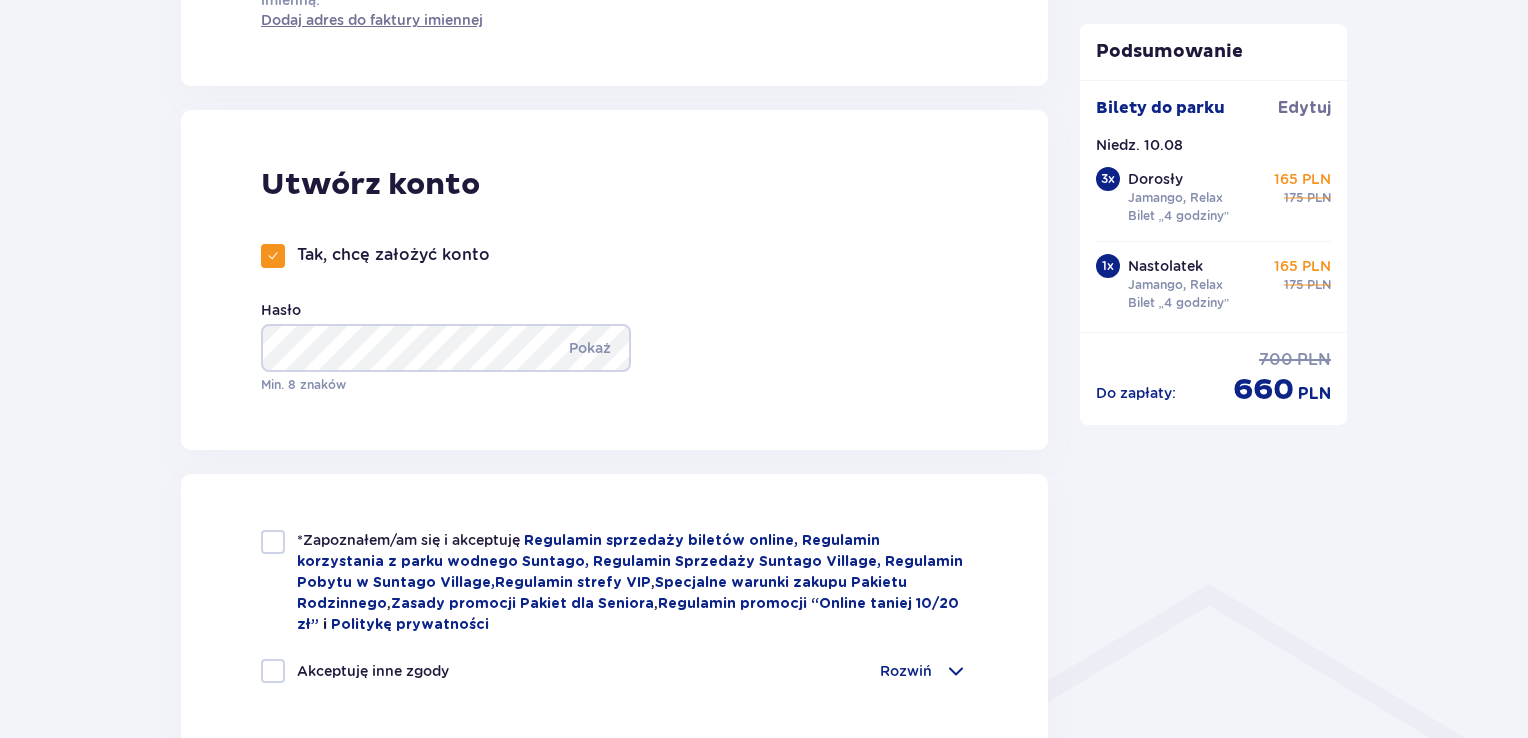 click at bounding box center [273, 256] 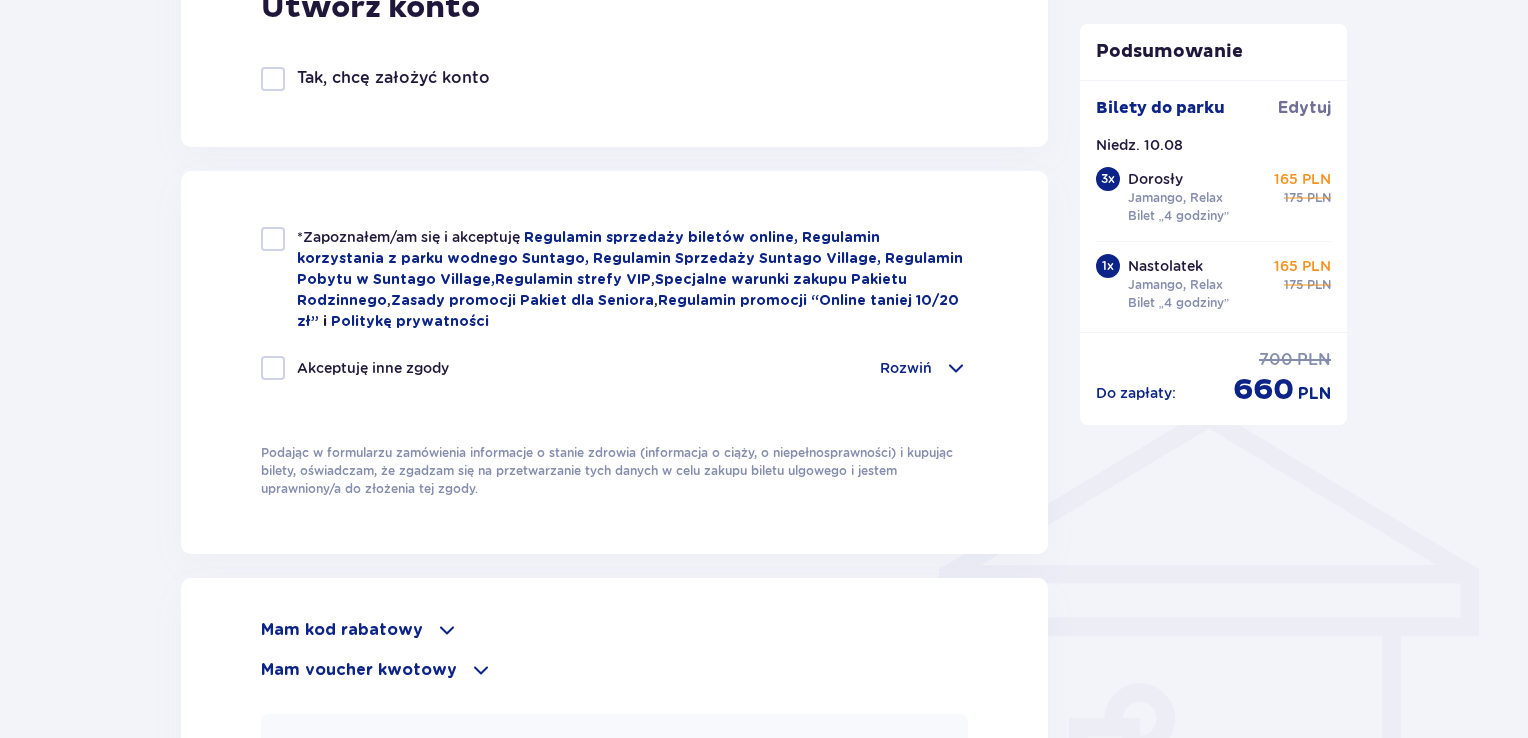 scroll, scrollTop: 1223, scrollLeft: 0, axis: vertical 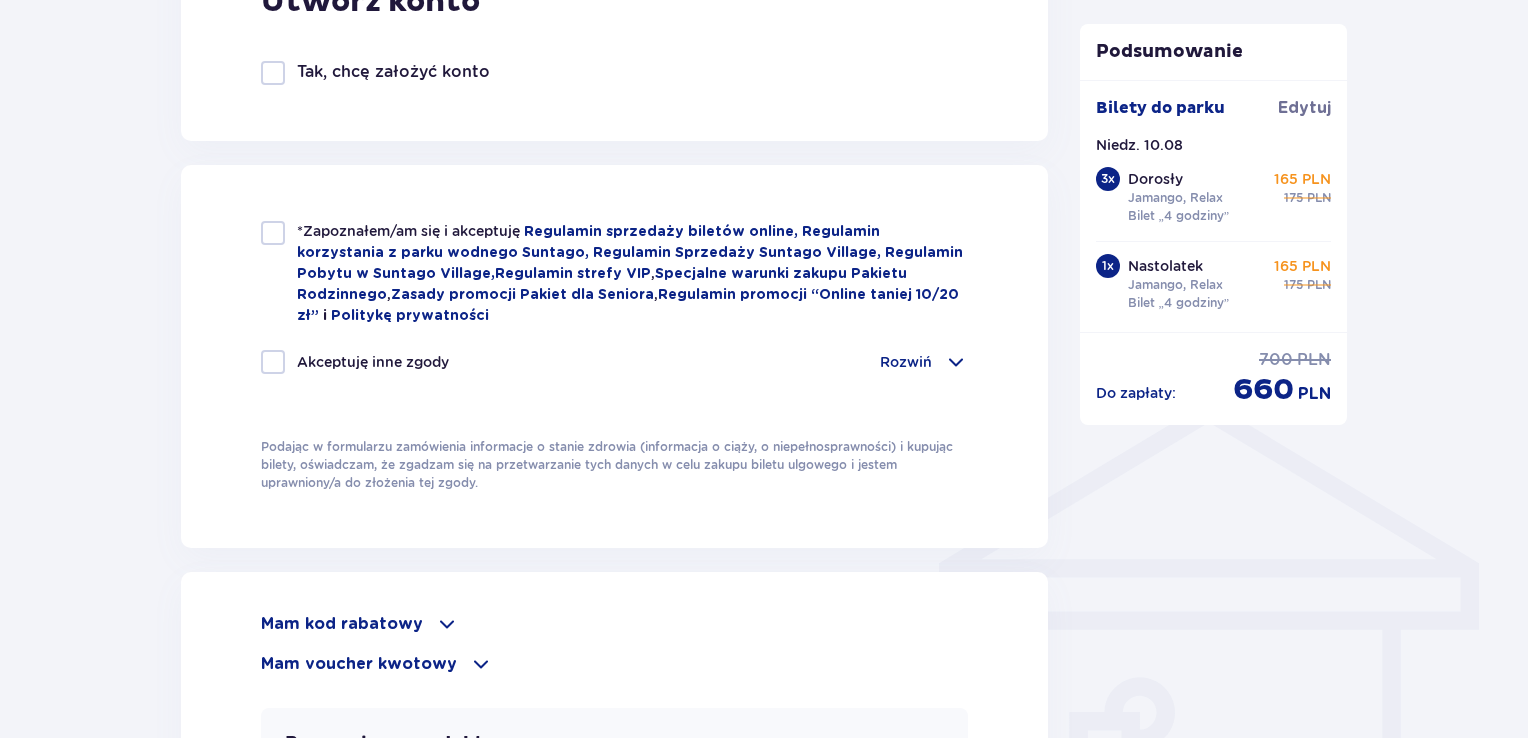 click at bounding box center (273, 233) 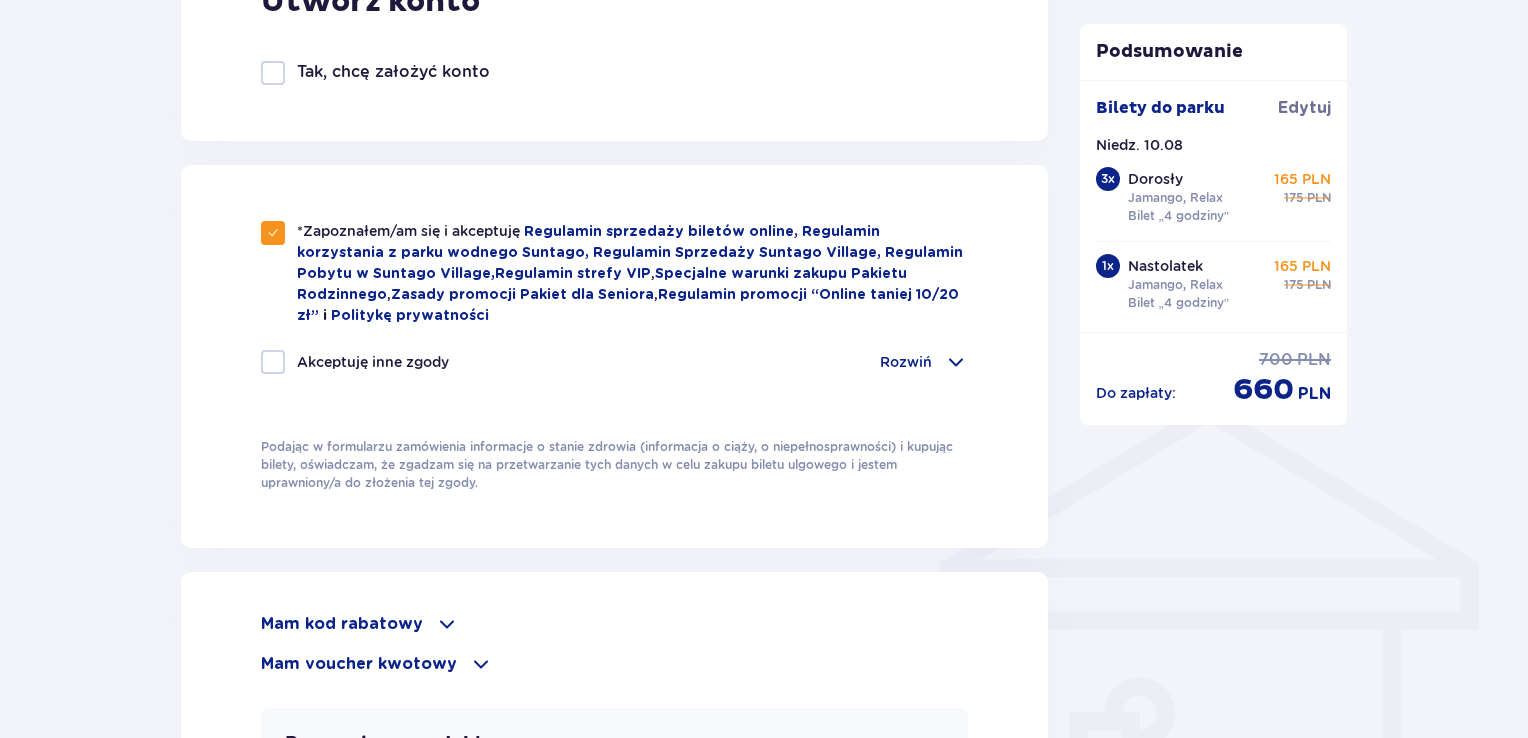 click on "Rozwiń" at bounding box center (906, 362) 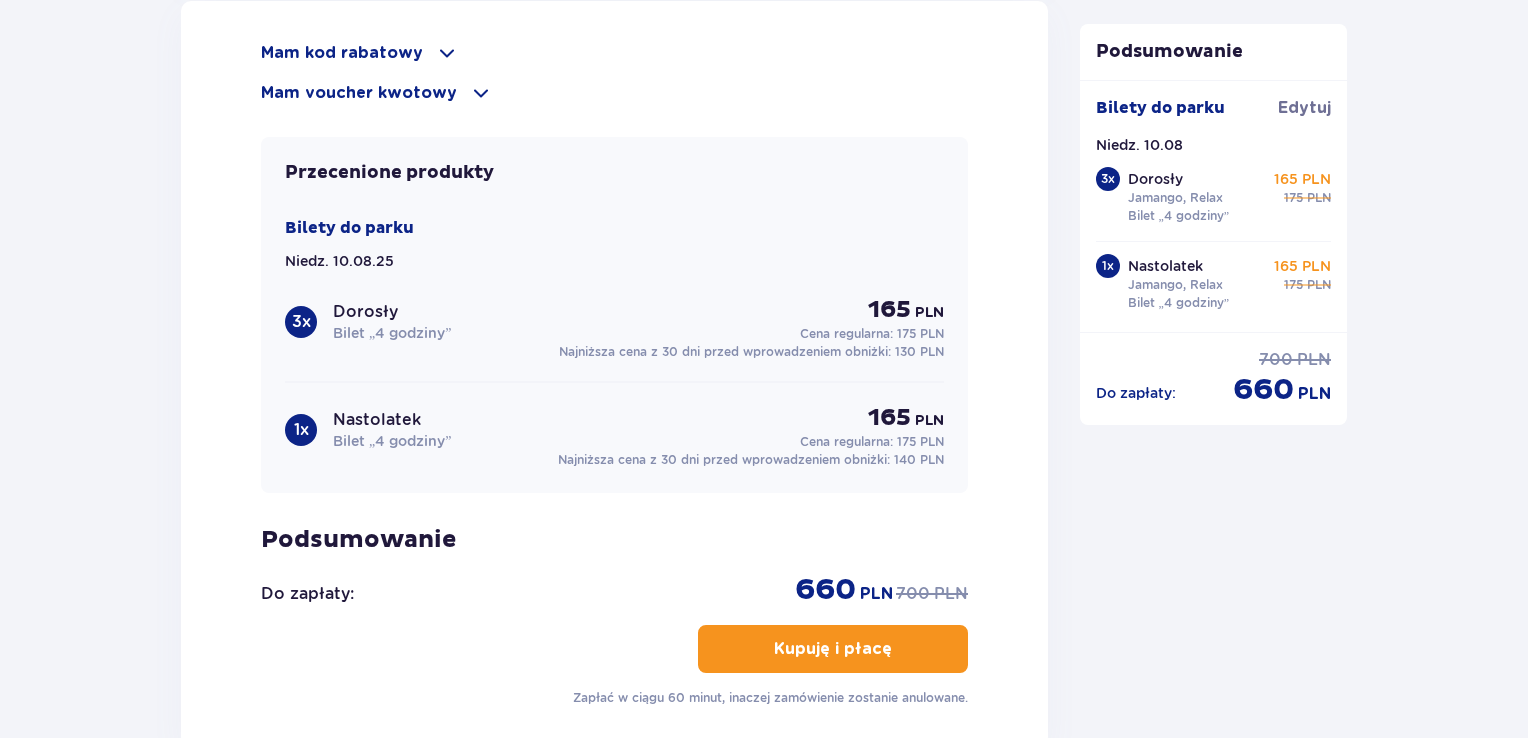 scroll, scrollTop: 2292, scrollLeft: 0, axis: vertical 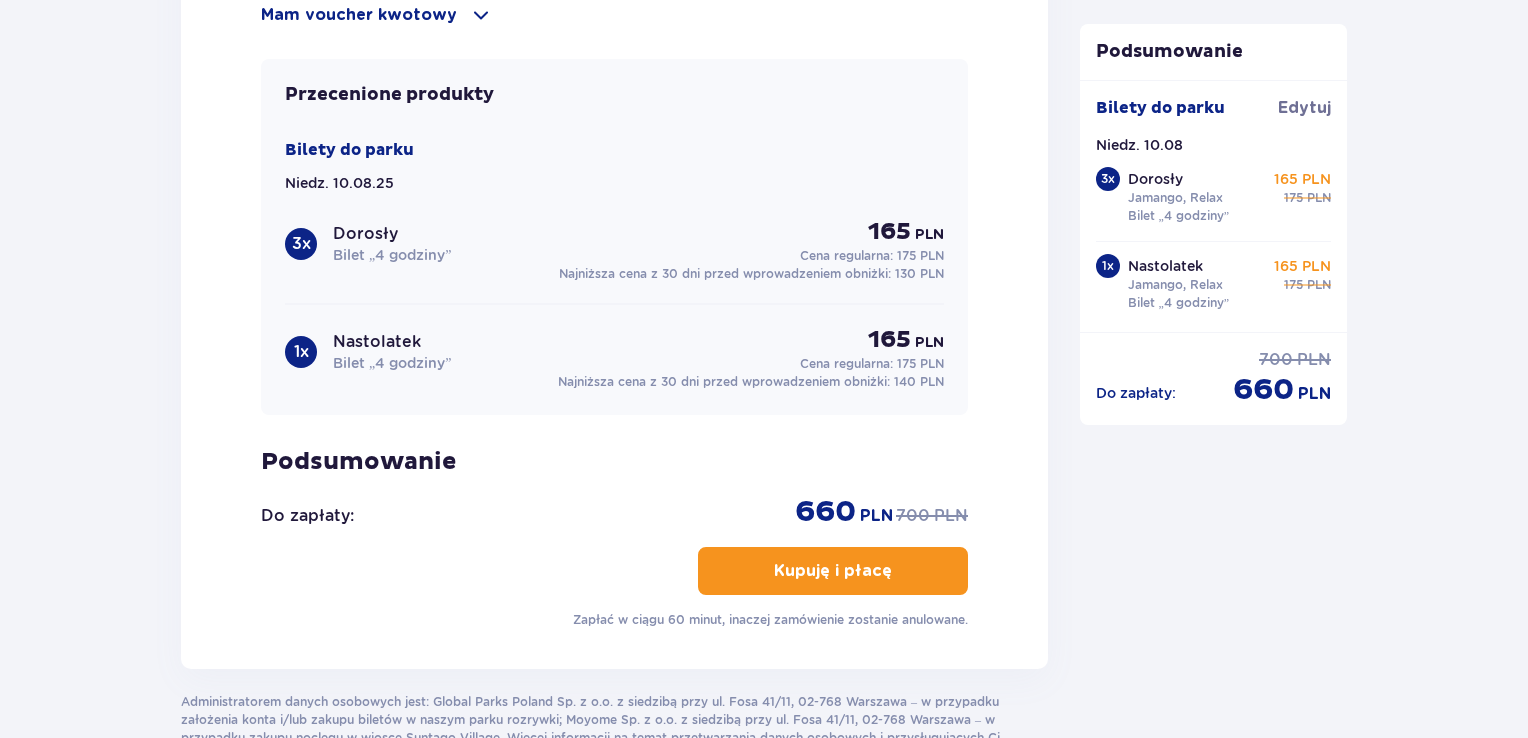 click at bounding box center [896, 571] 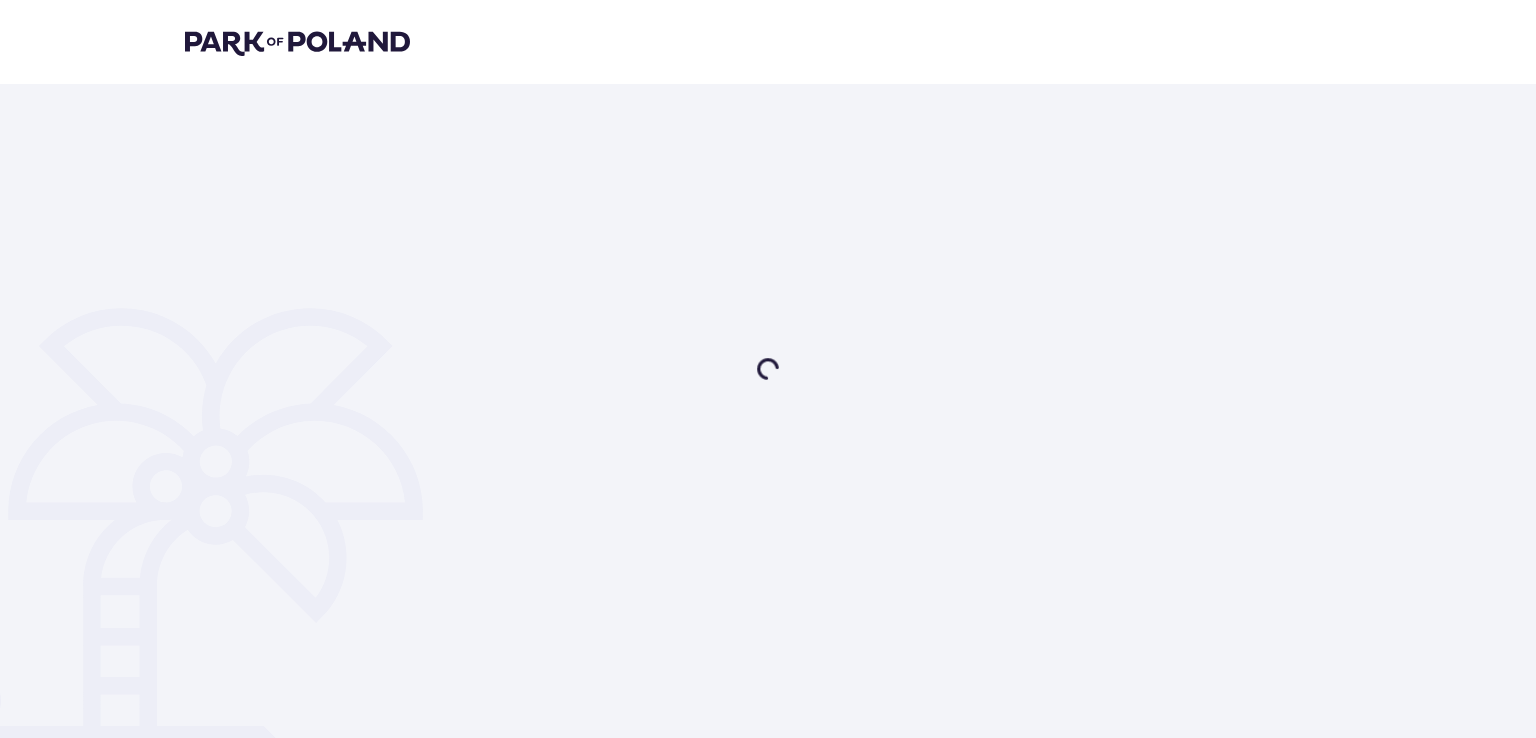 scroll, scrollTop: 0, scrollLeft: 0, axis: both 